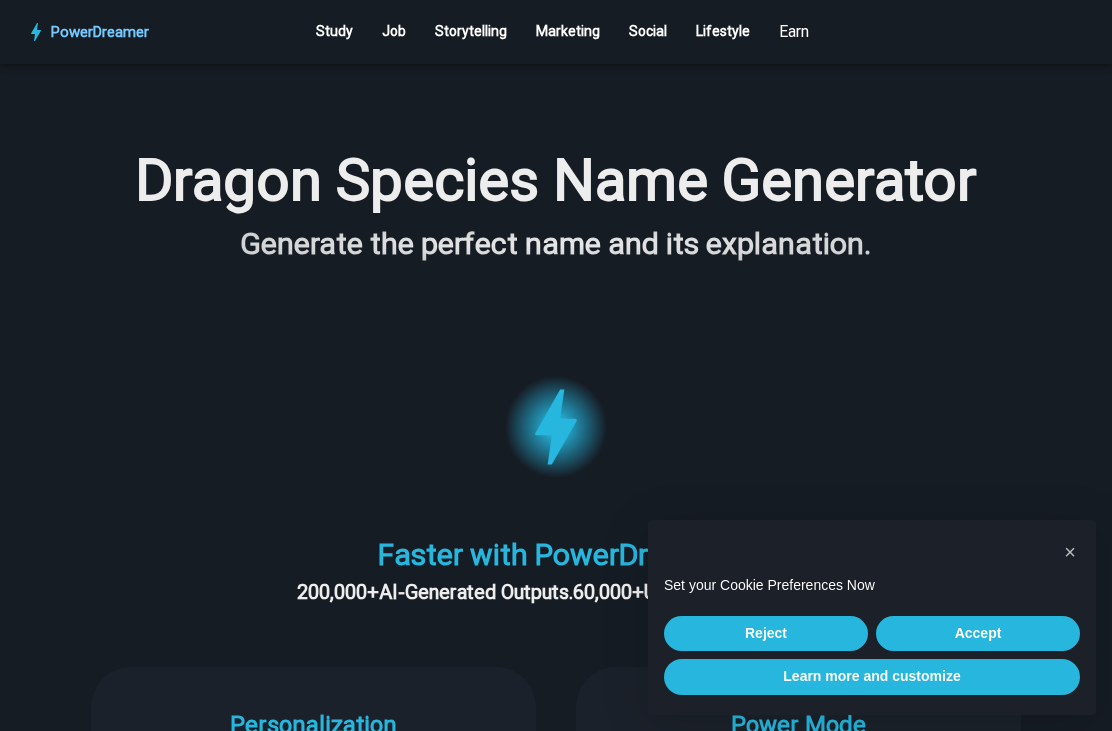 scroll, scrollTop: 0, scrollLeft: 0, axis: both 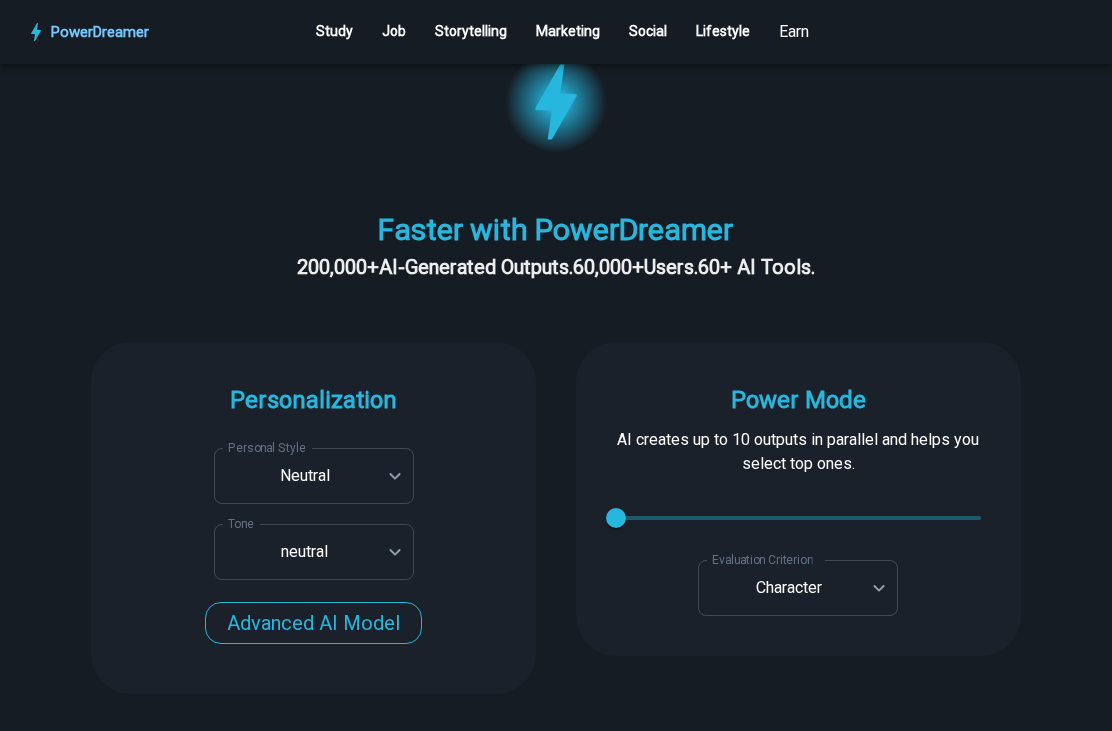 click on "Neutral" at bounding box center [314, 476] 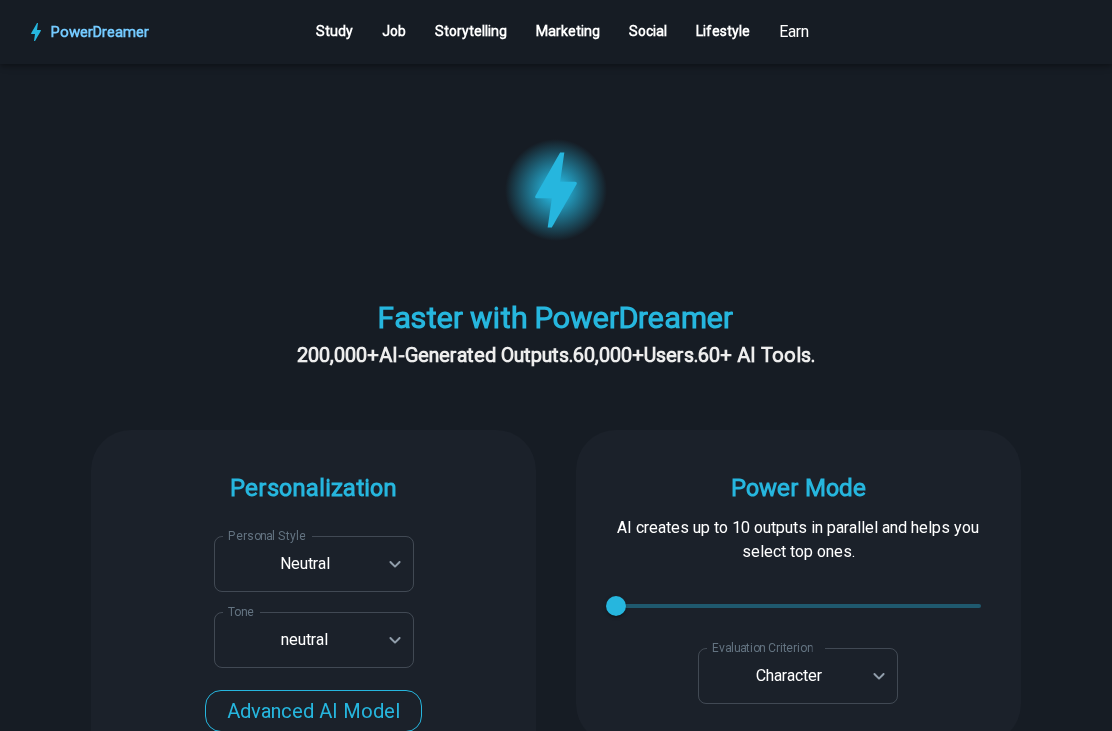 scroll, scrollTop: 458, scrollLeft: 0, axis: vertical 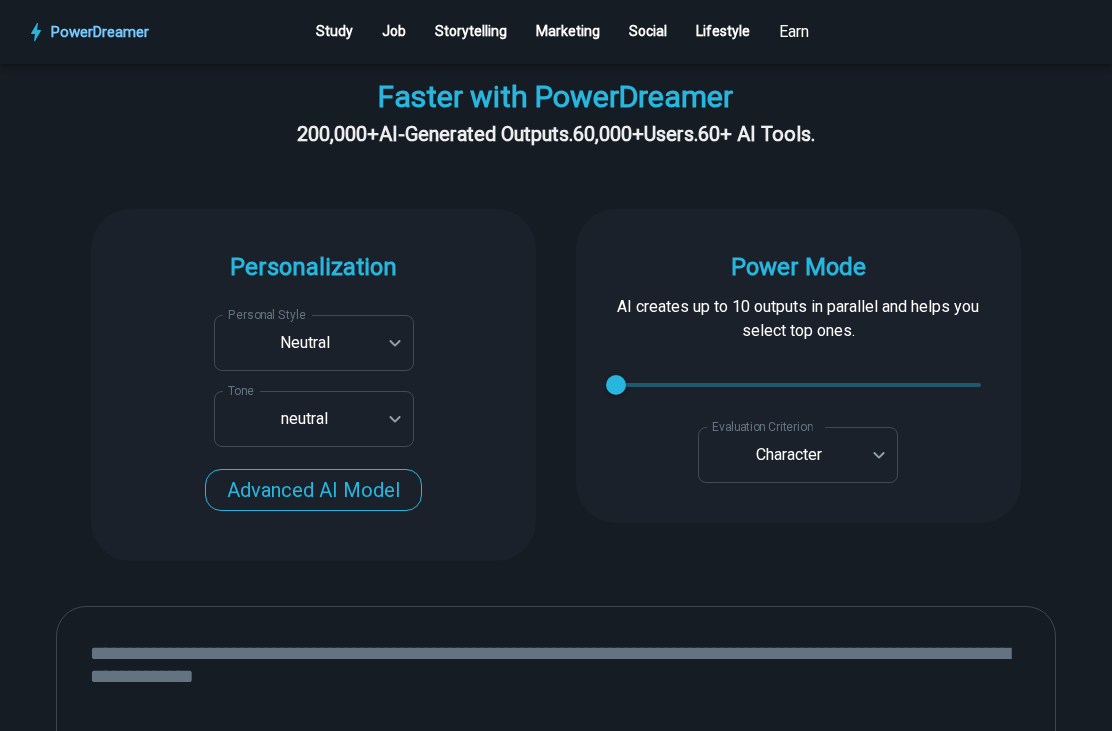 click on "Neutral" at bounding box center (314, 343) 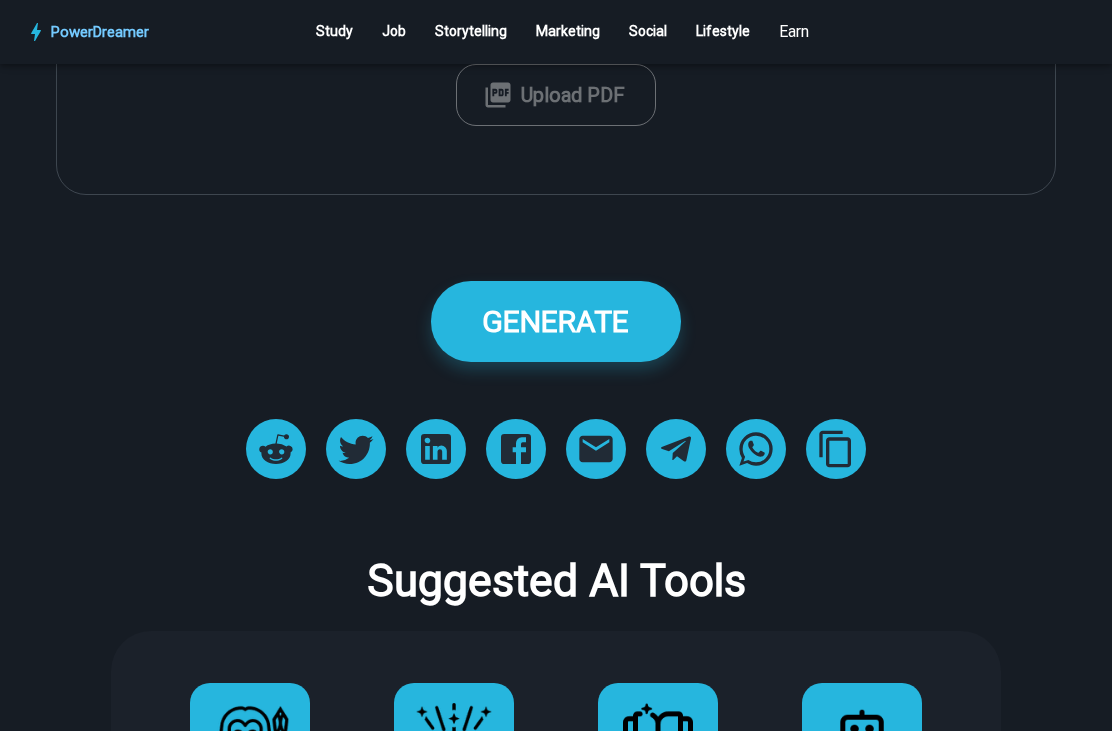 scroll, scrollTop: 1300, scrollLeft: 0, axis: vertical 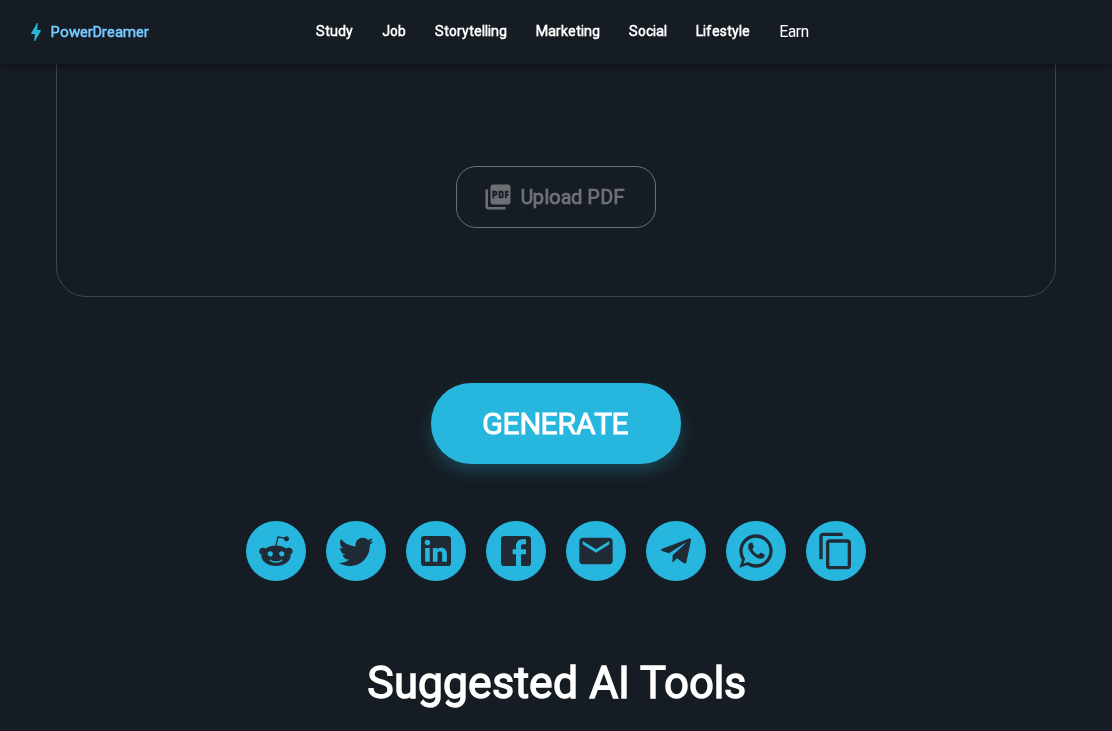 click on "Upload PDF" at bounding box center [556, 197] 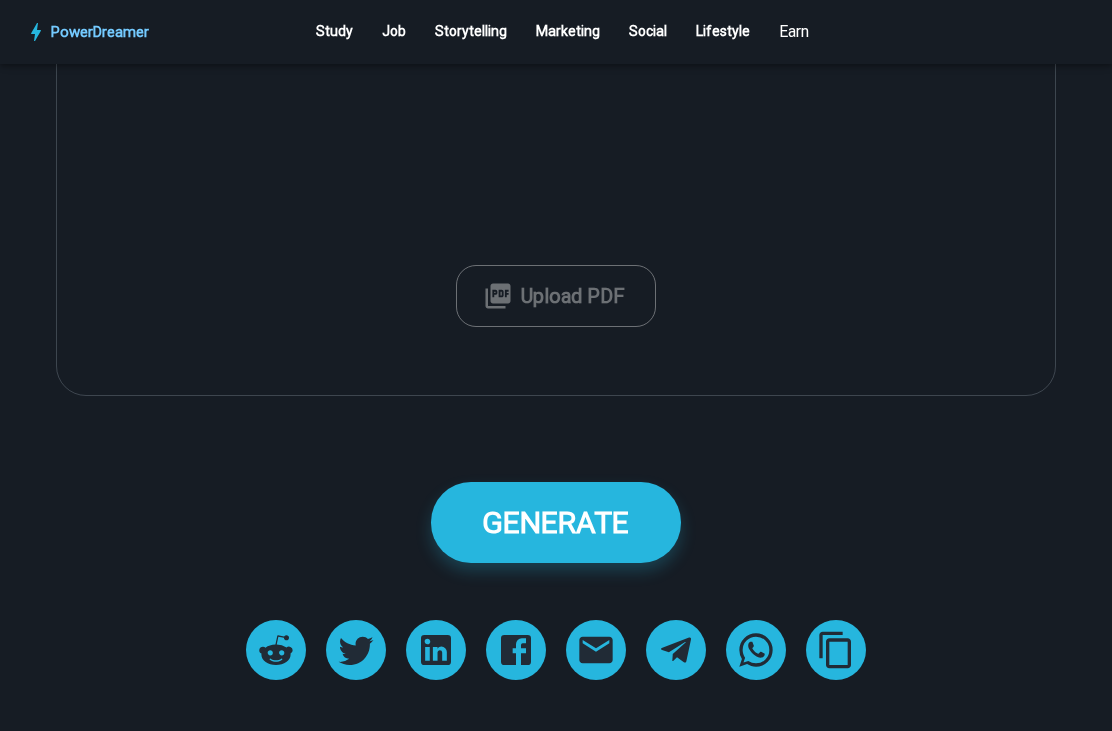 scroll, scrollTop: 1277, scrollLeft: 0, axis: vertical 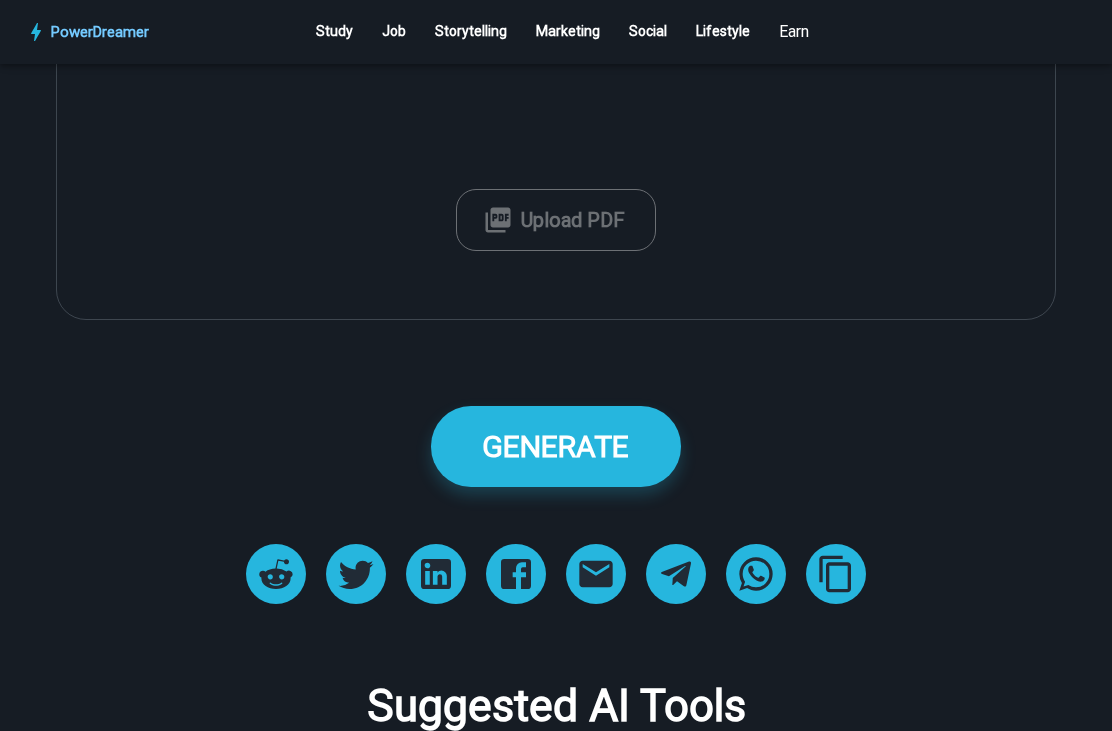 click 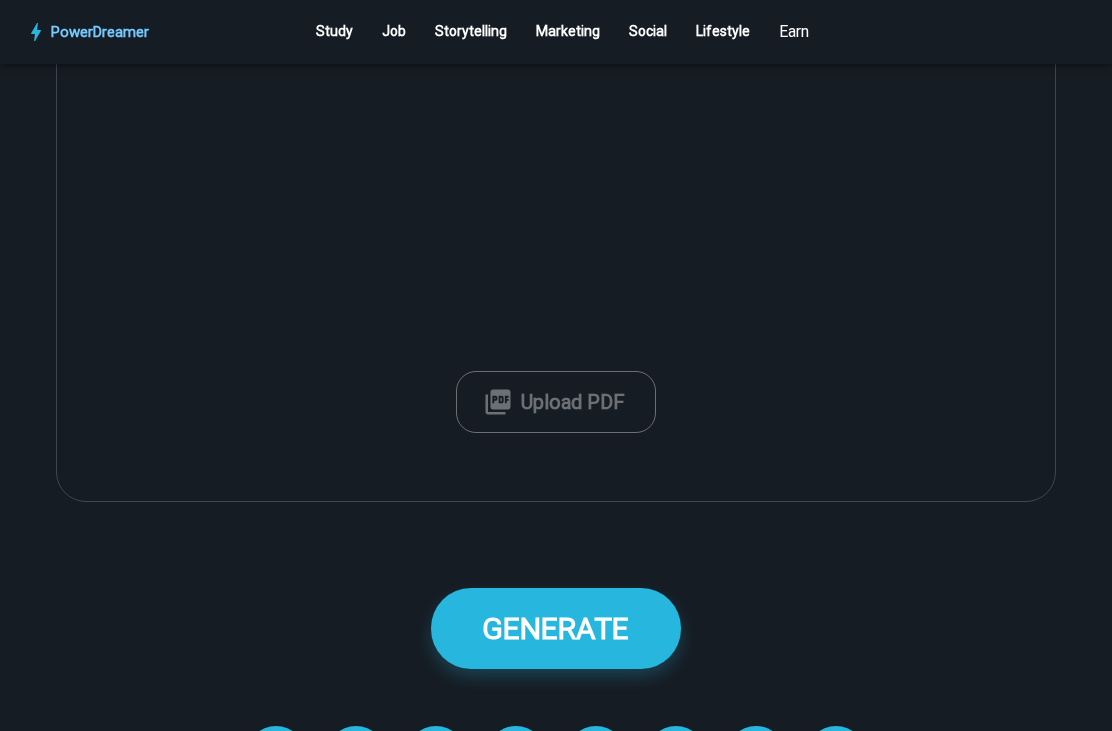 click on "PowerDreamer" at bounding box center [86, 32] 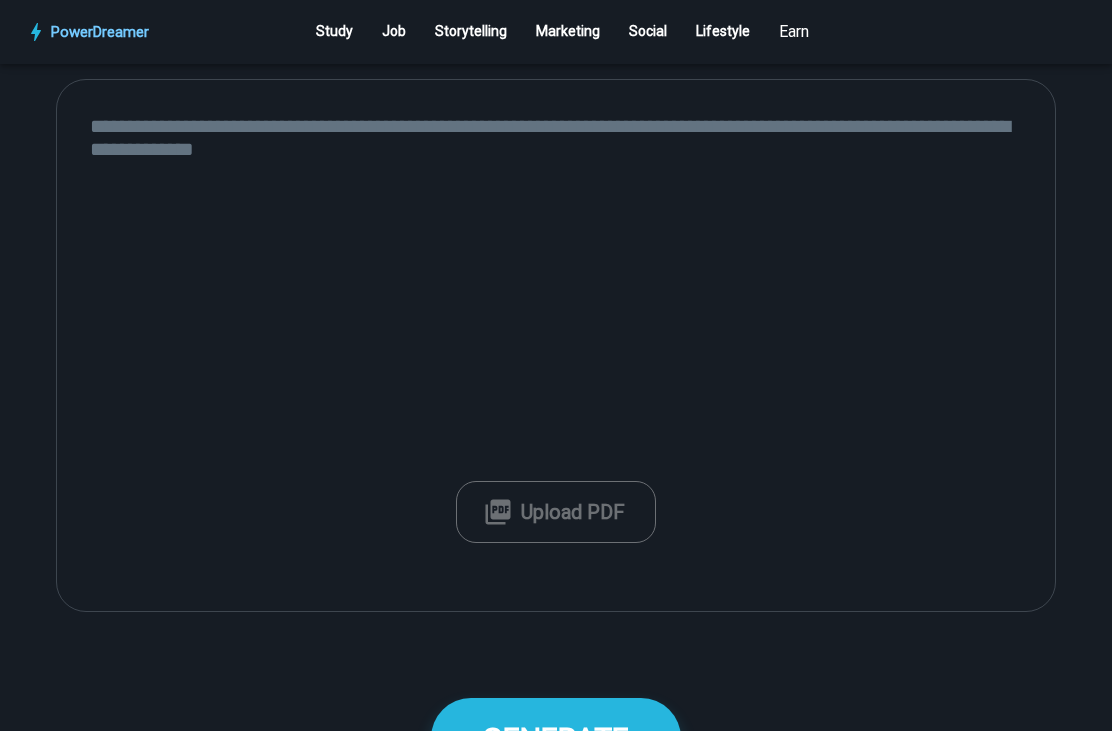click at bounding box center (556, 345) 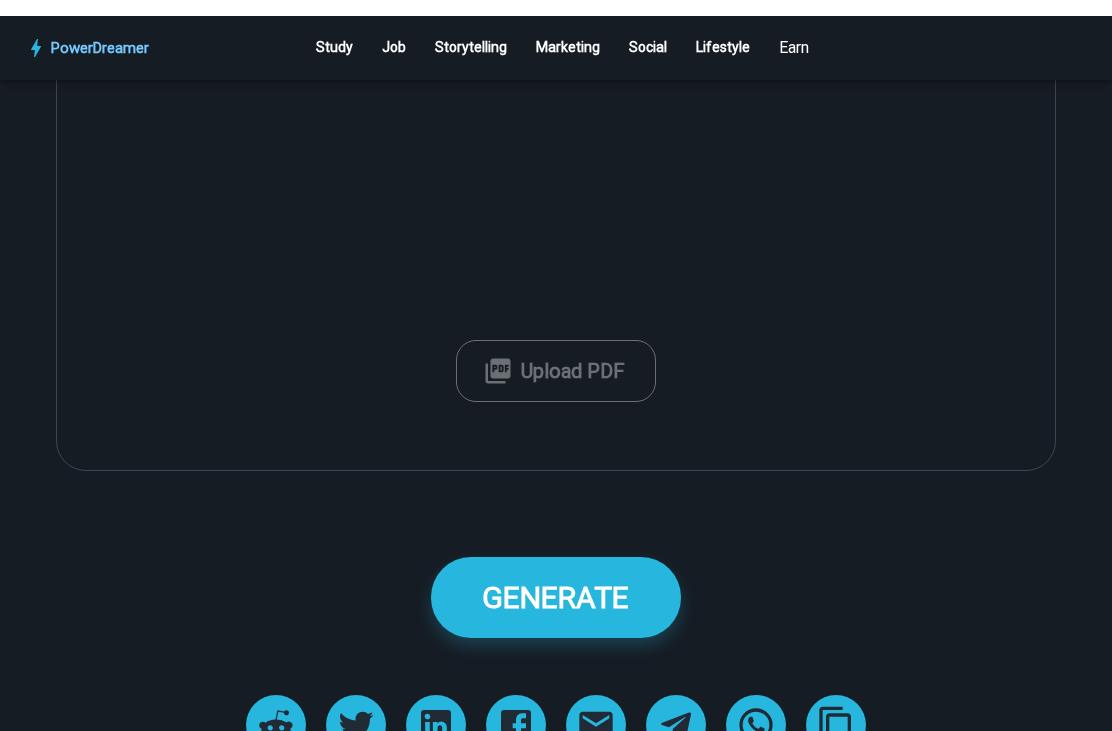 scroll, scrollTop: 1095, scrollLeft: 0, axis: vertical 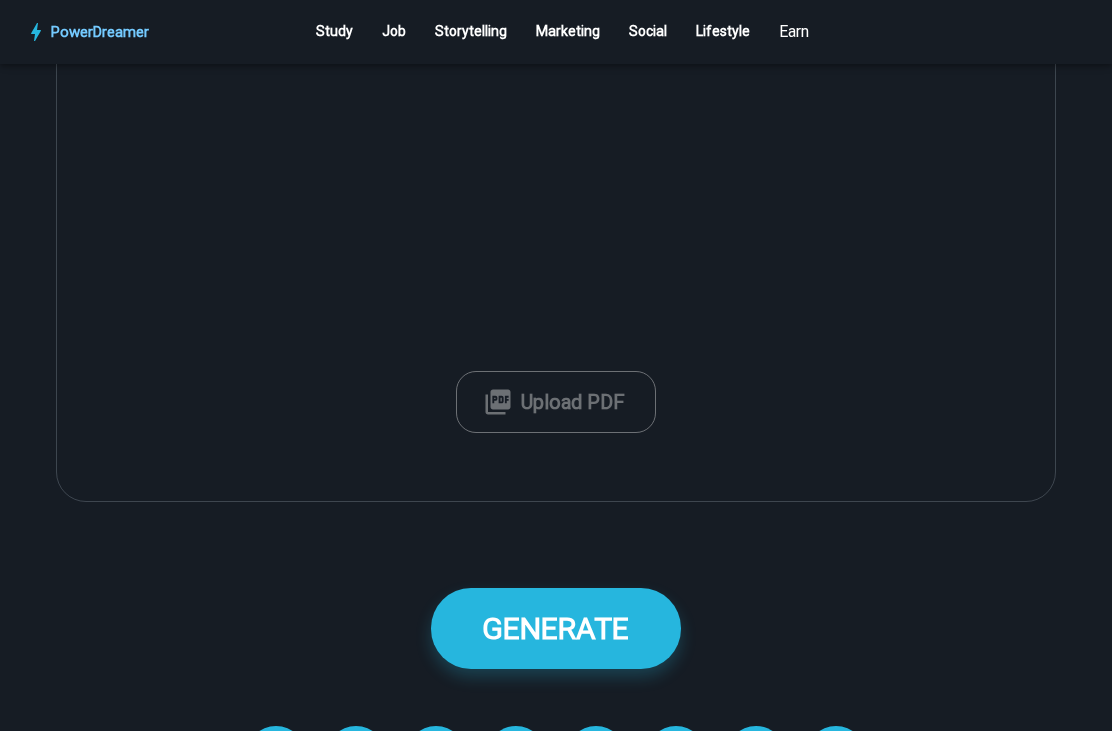 click at bounding box center [556, 235] 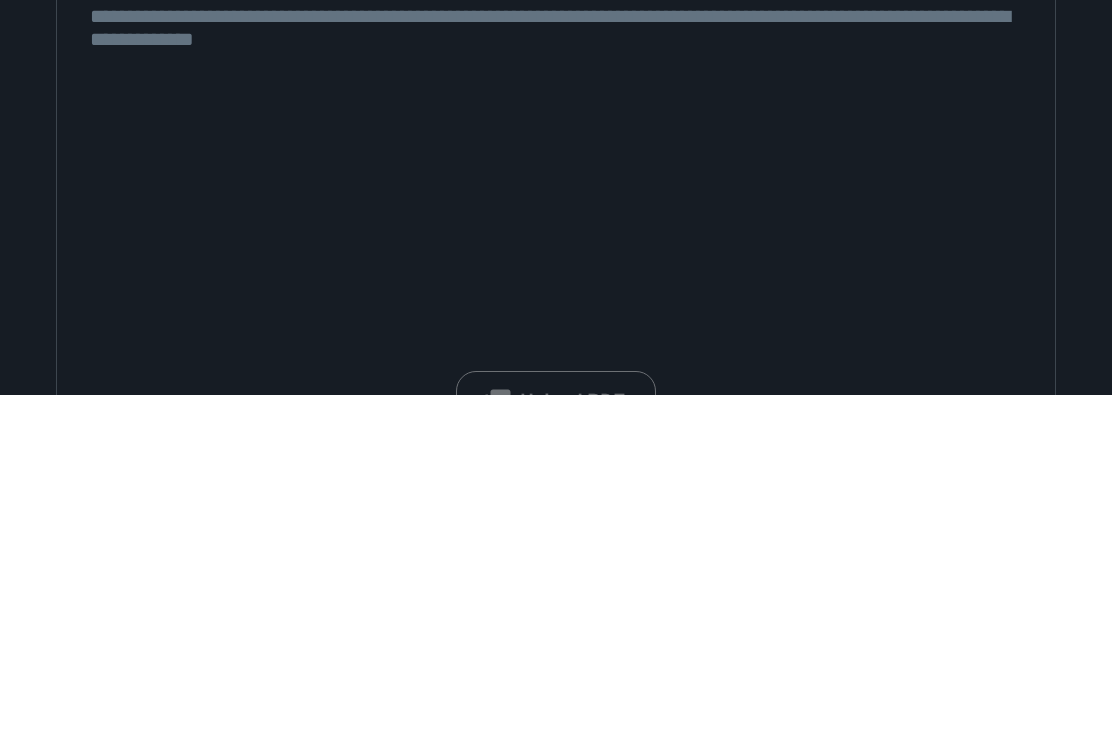 scroll, scrollTop: 729, scrollLeft: 0, axis: vertical 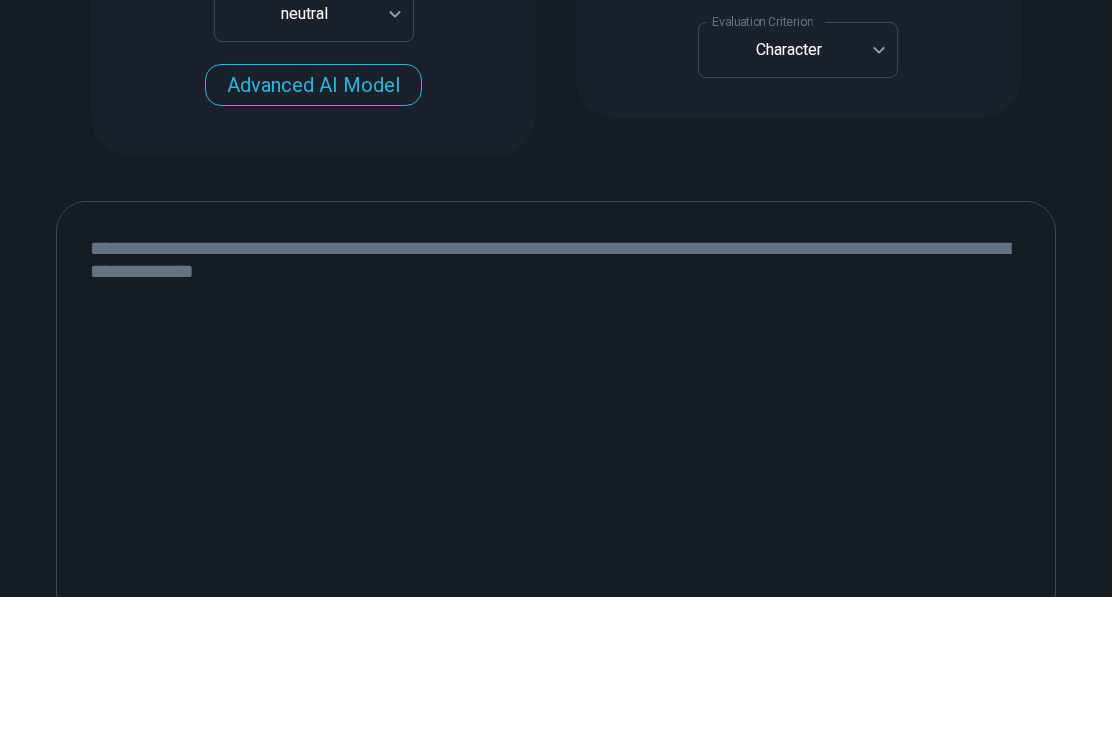 click at bounding box center (556, 601) 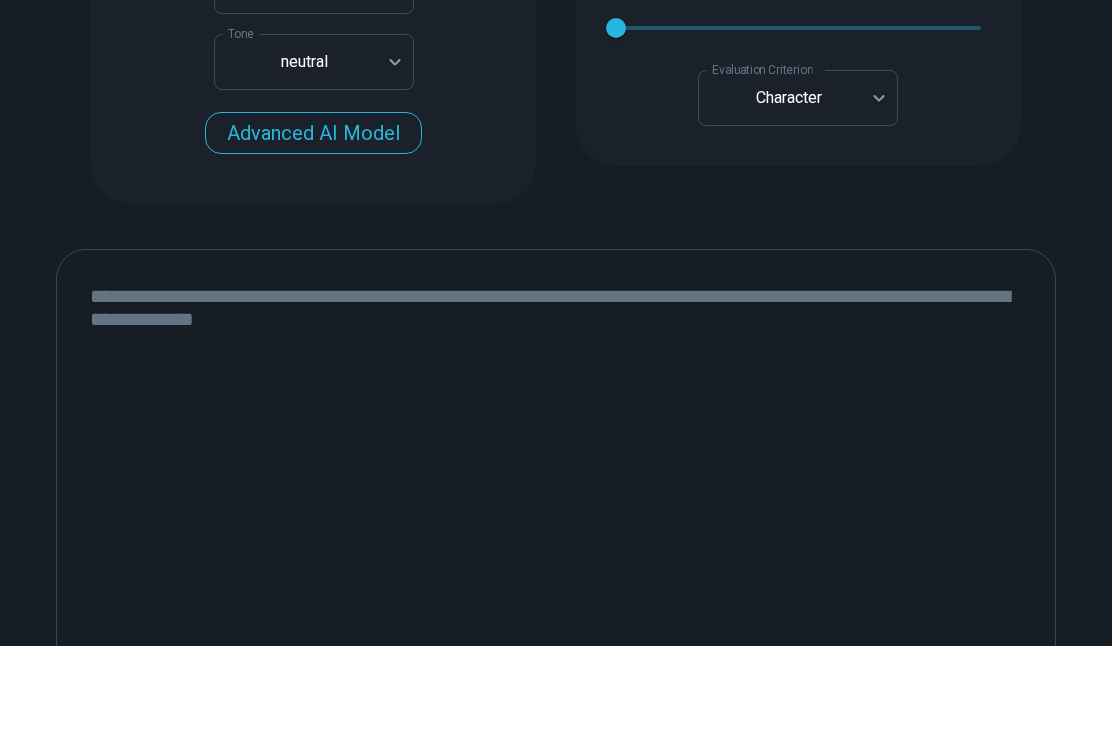 click on "Character" at bounding box center [798, 184] 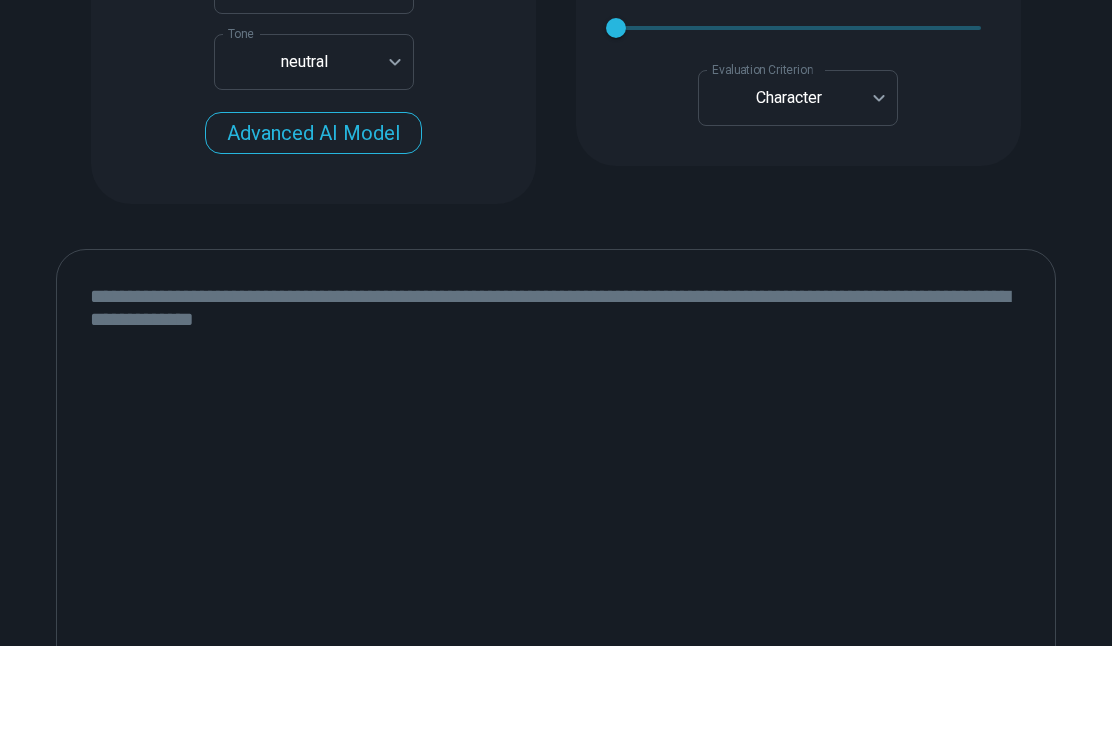 scroll, scrollTop: 815, scrollLeft: 0, axis: vertical 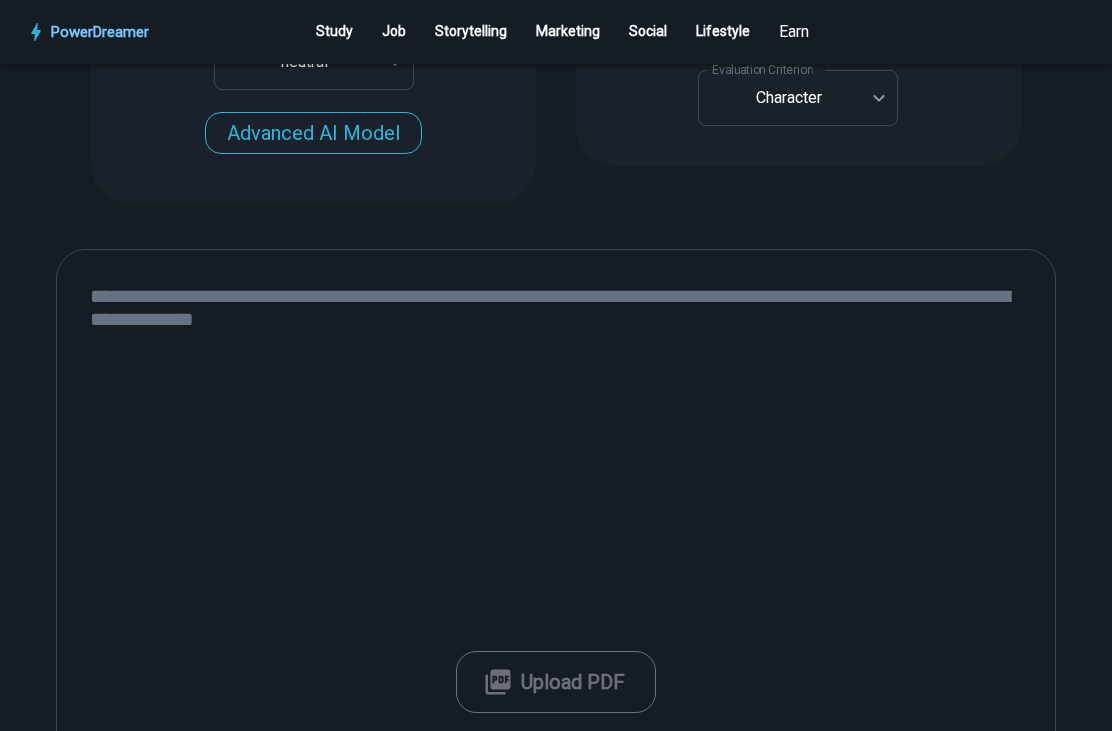 click on "Character" at bounding box center [798, 98] 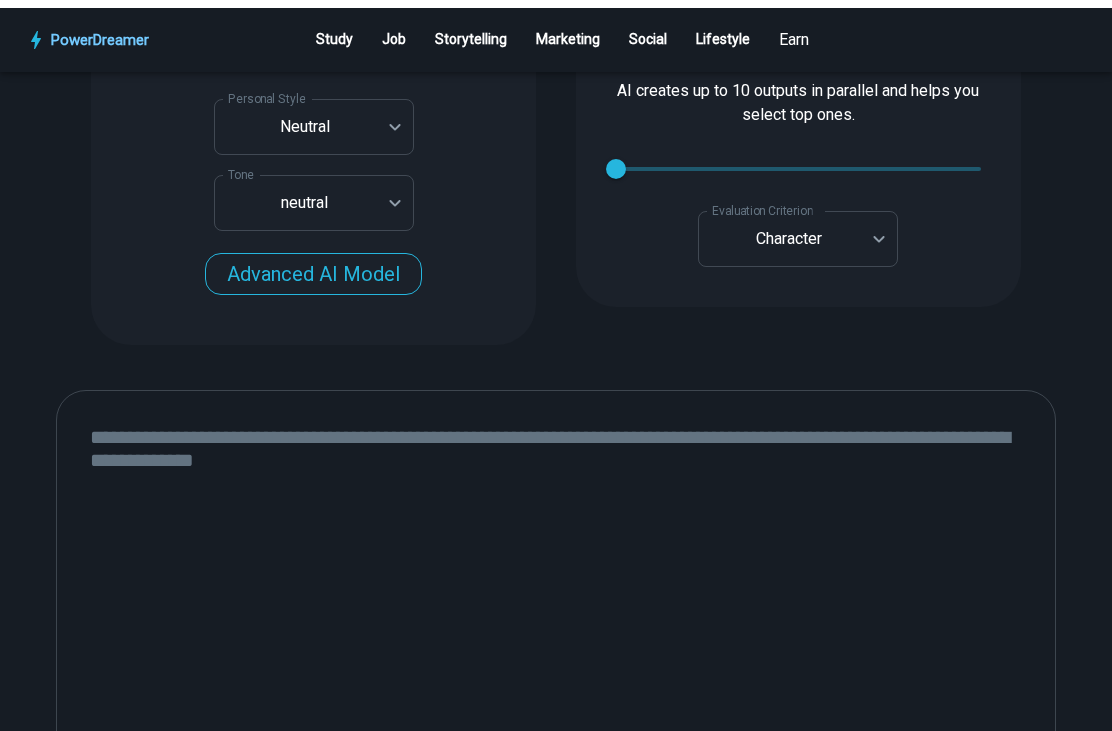 scroll, scrollTop: 547, scrollLeft: 0, axis: vertical 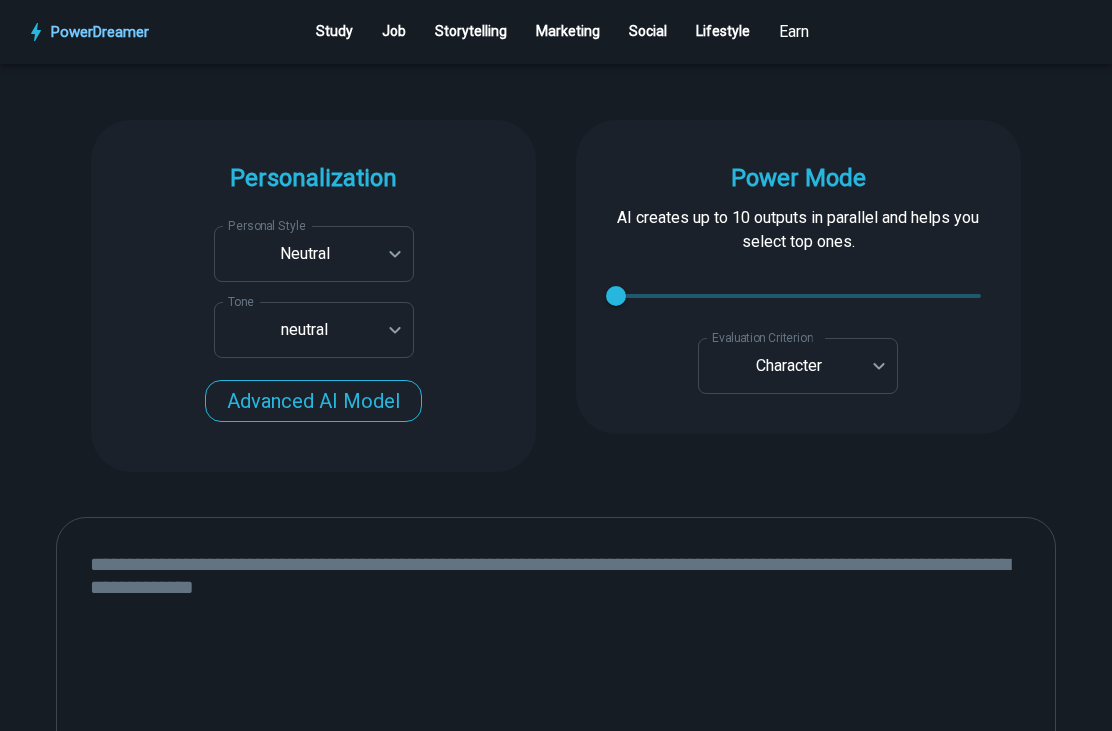 click at bounding box center (556, 783) 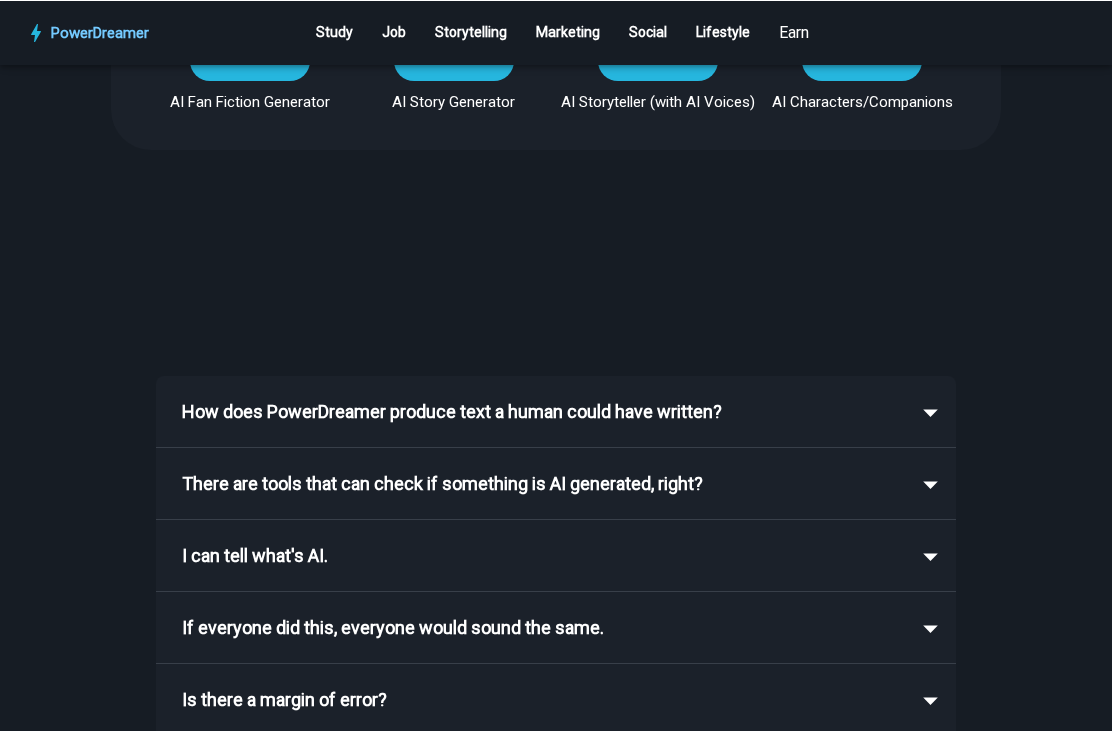 scroll, scrollTop: 2123, scrollLeft: 0, axis: vertical 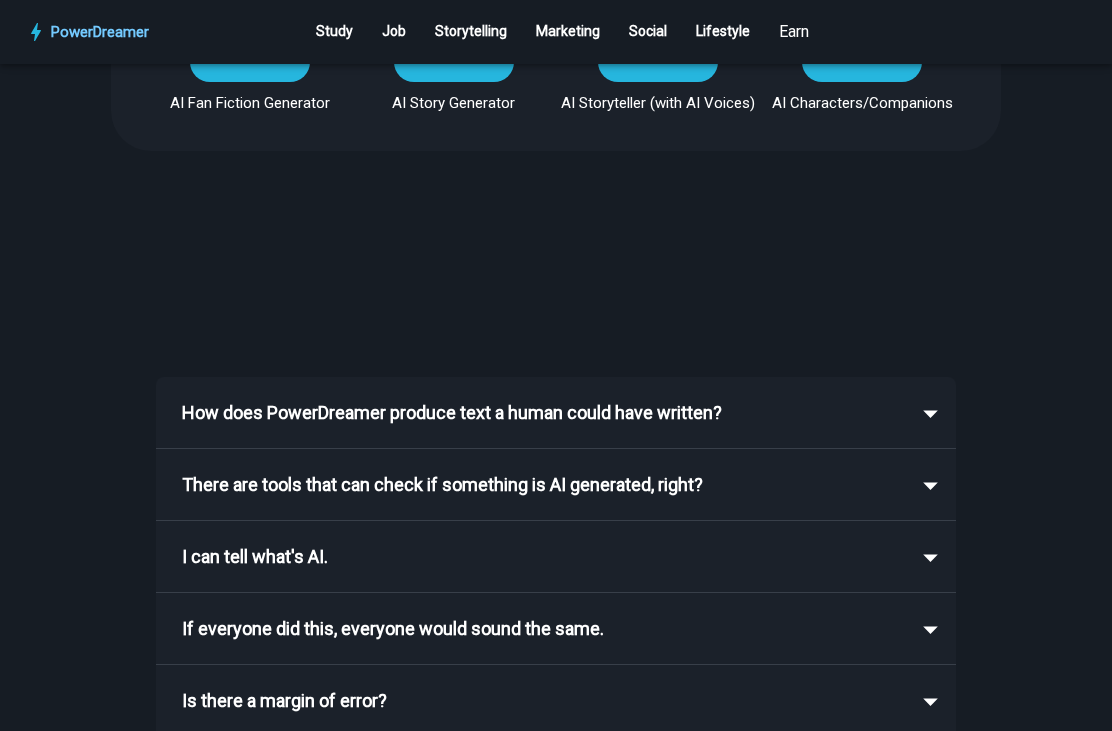 click on "I can tell what's AI." at bounding box center (542, 557) 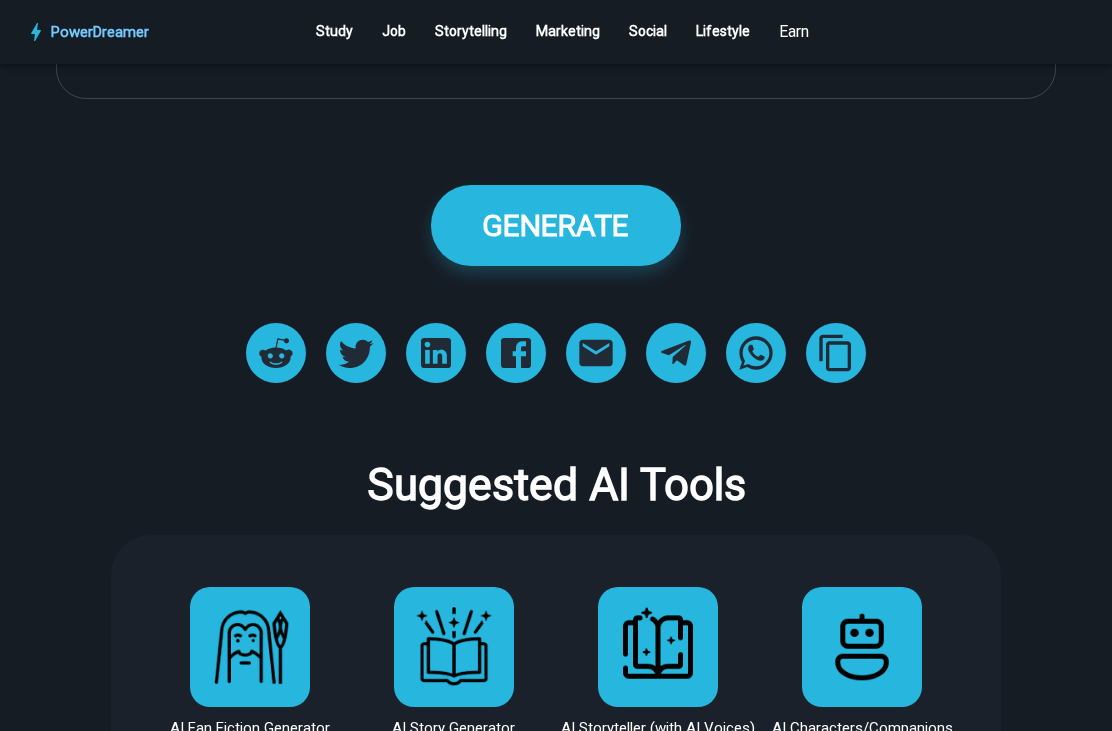 scroll, scrollTop: 1445, scrollLeft: 0, axis: vertical 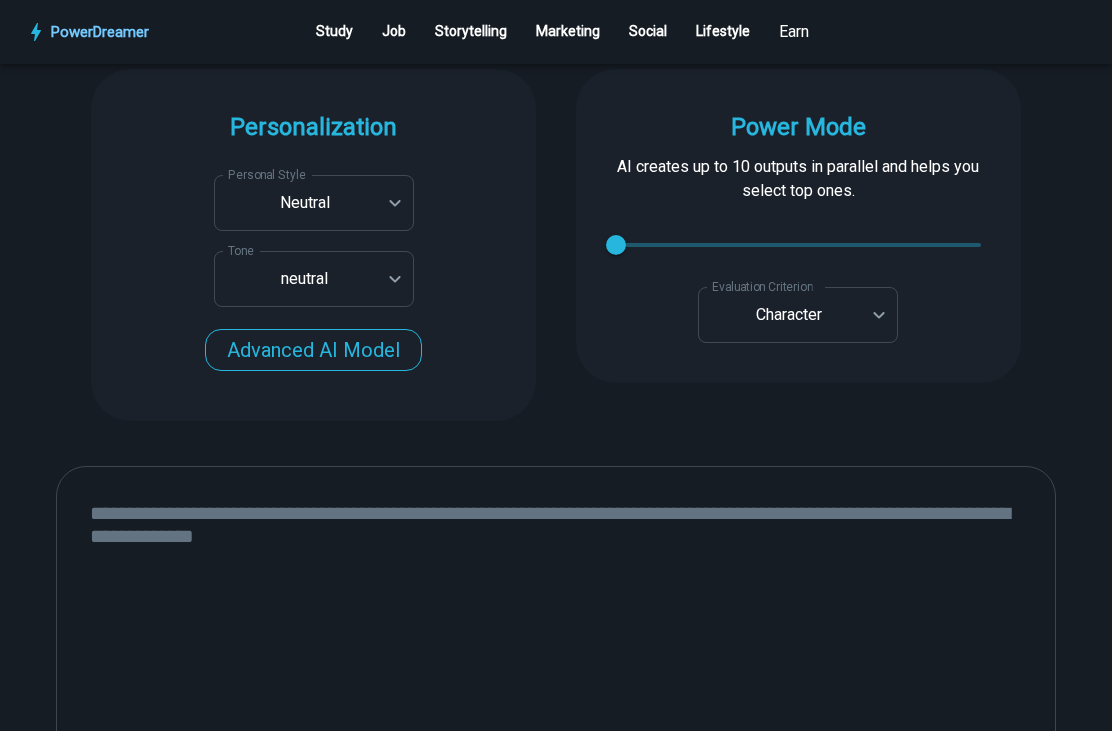 click at bounding box center [556, 732] 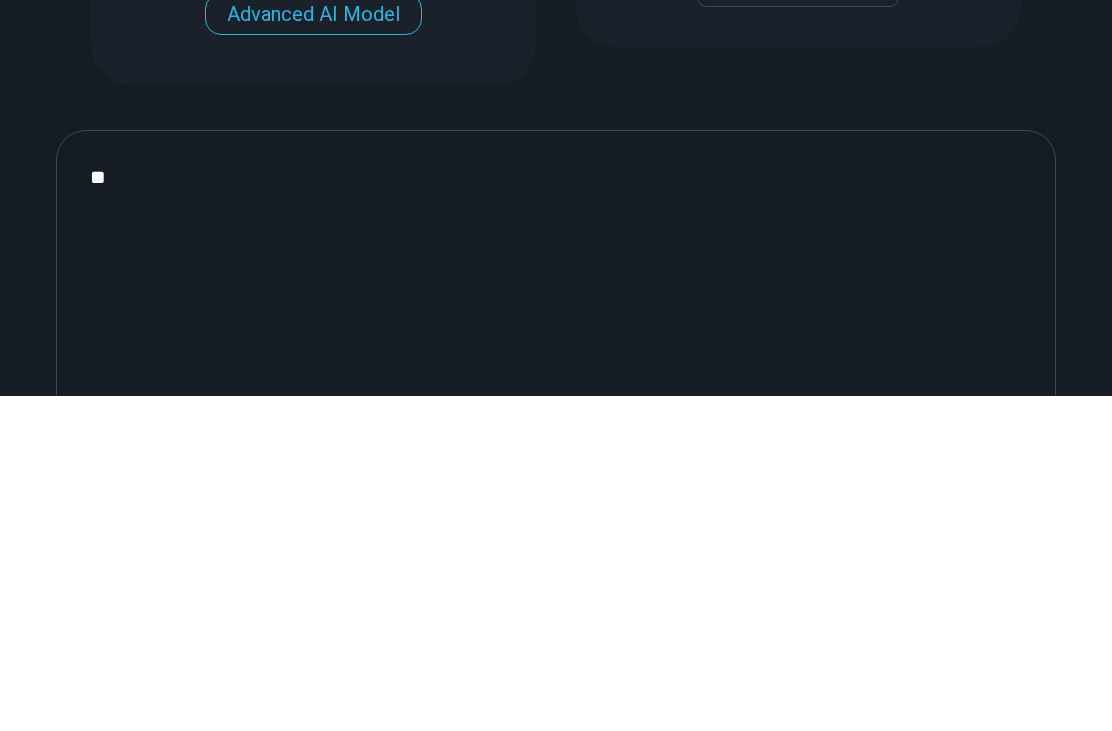 type on "*" 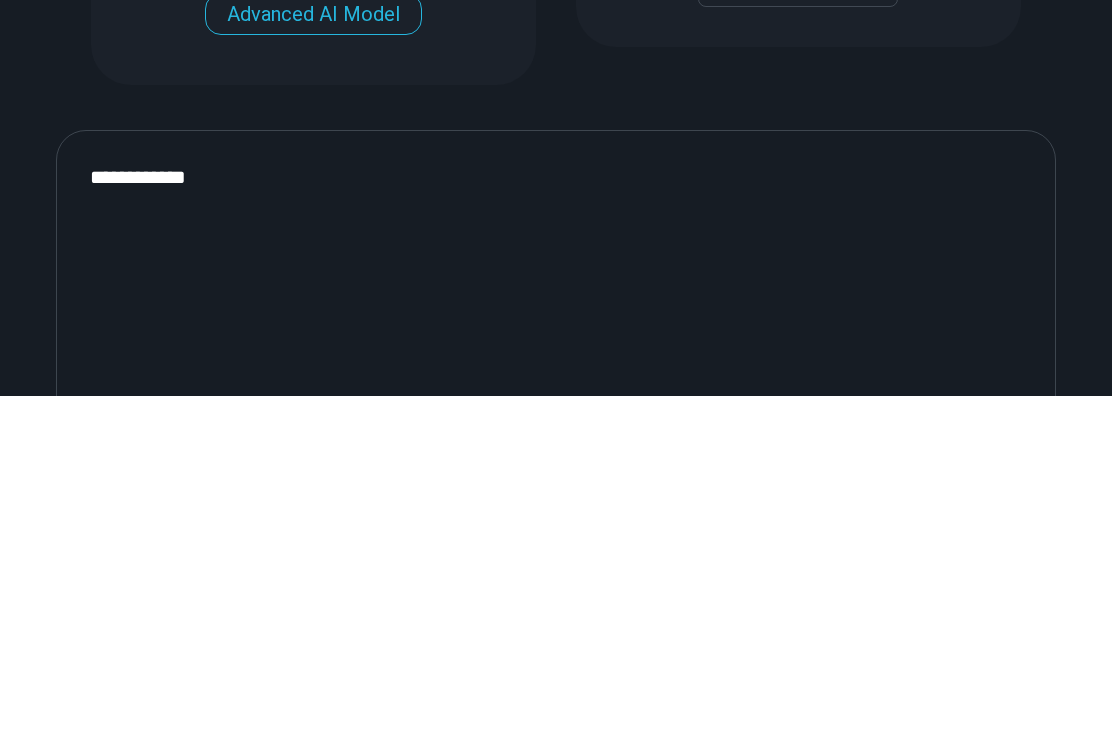 click on "**********" at bounding box center (556, 732) 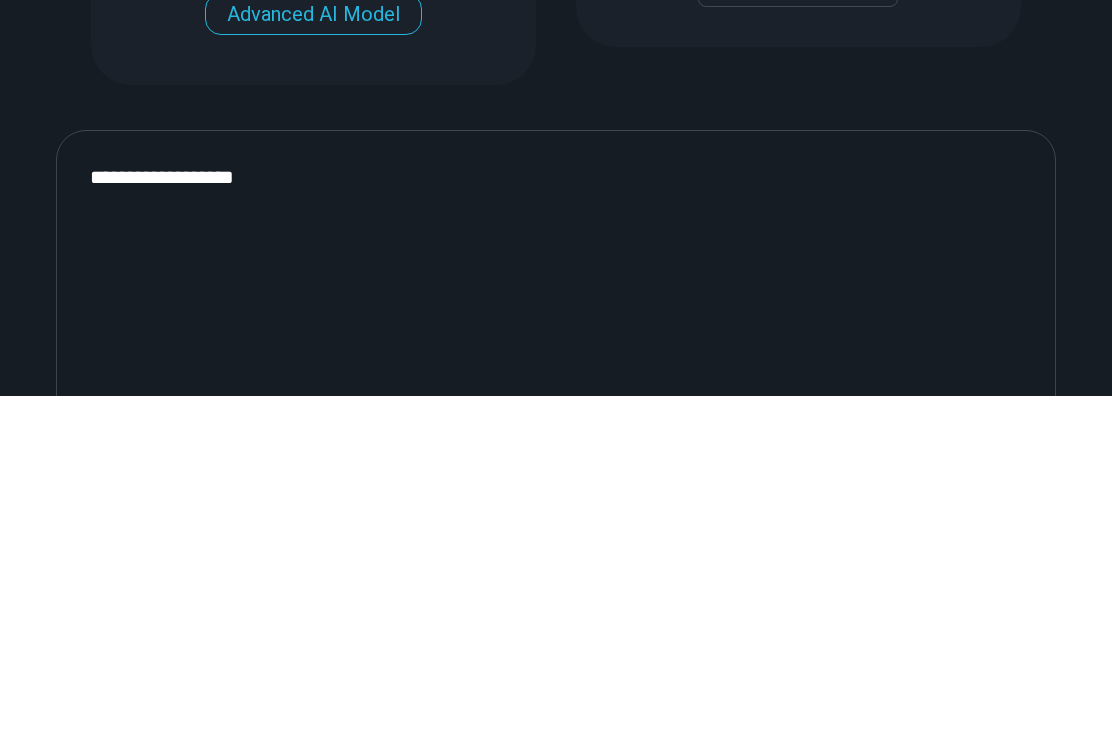 click on "**********" at bounding box center (556, 732) 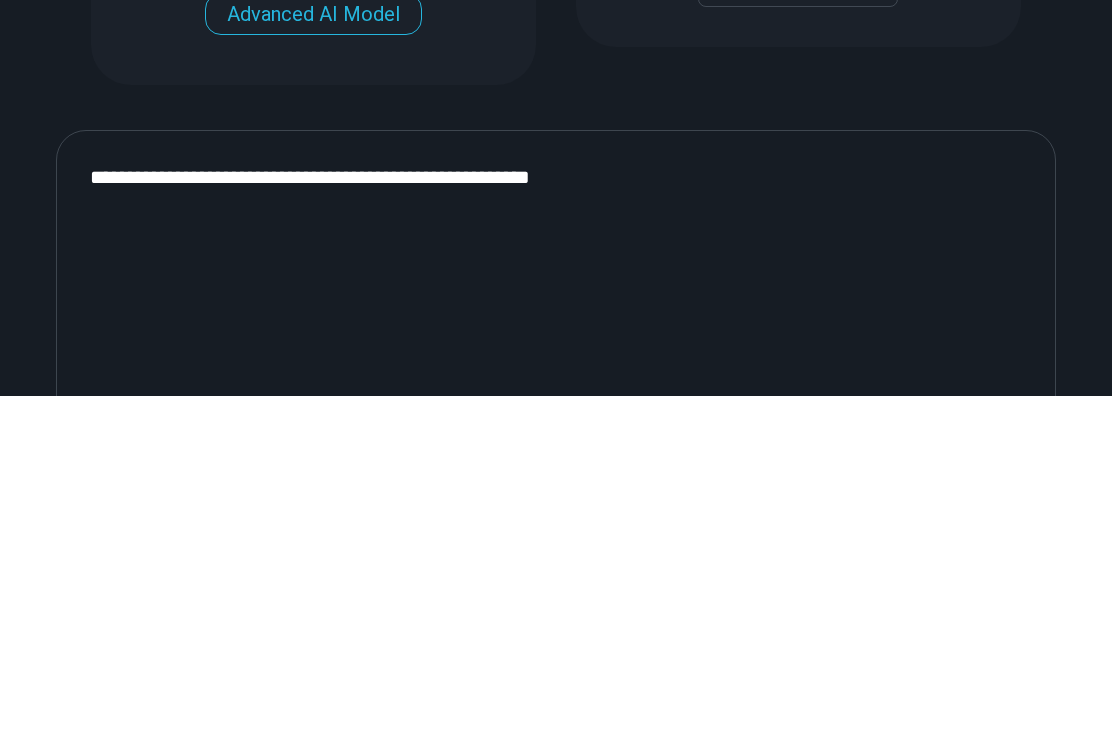 click on "**********" at bounding box center (556, 732) 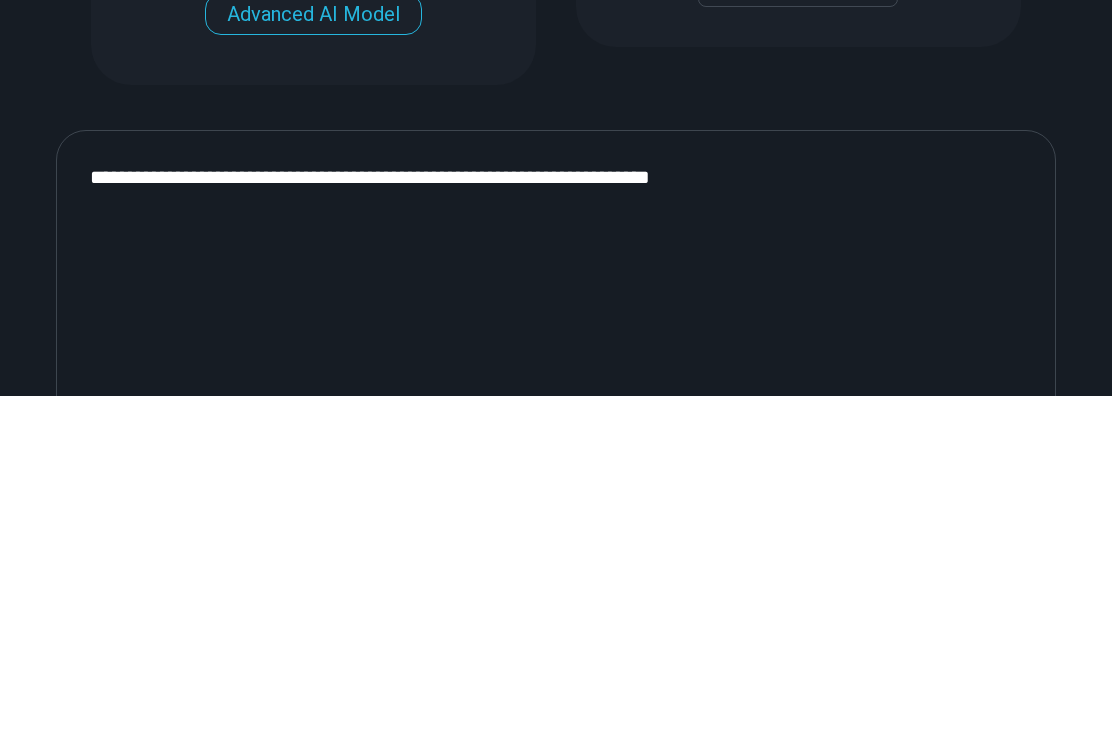 click on "**********" at bounding box center [556, 732] 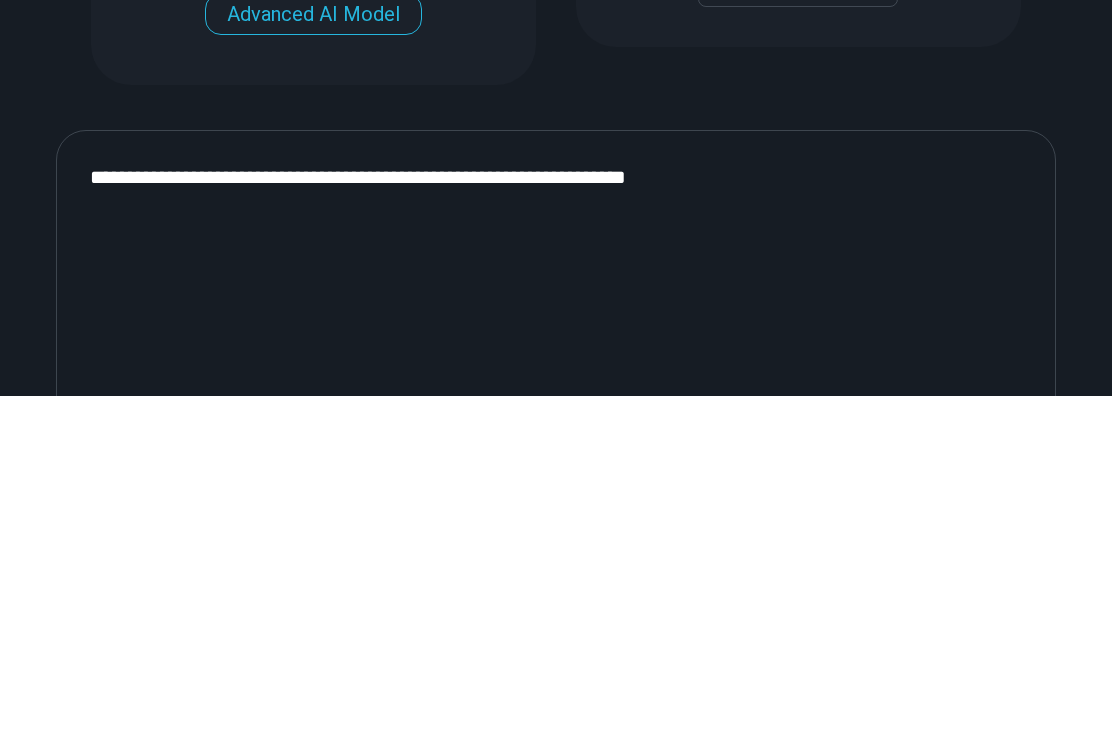 click on "**********" at bounding box center (556, 732) 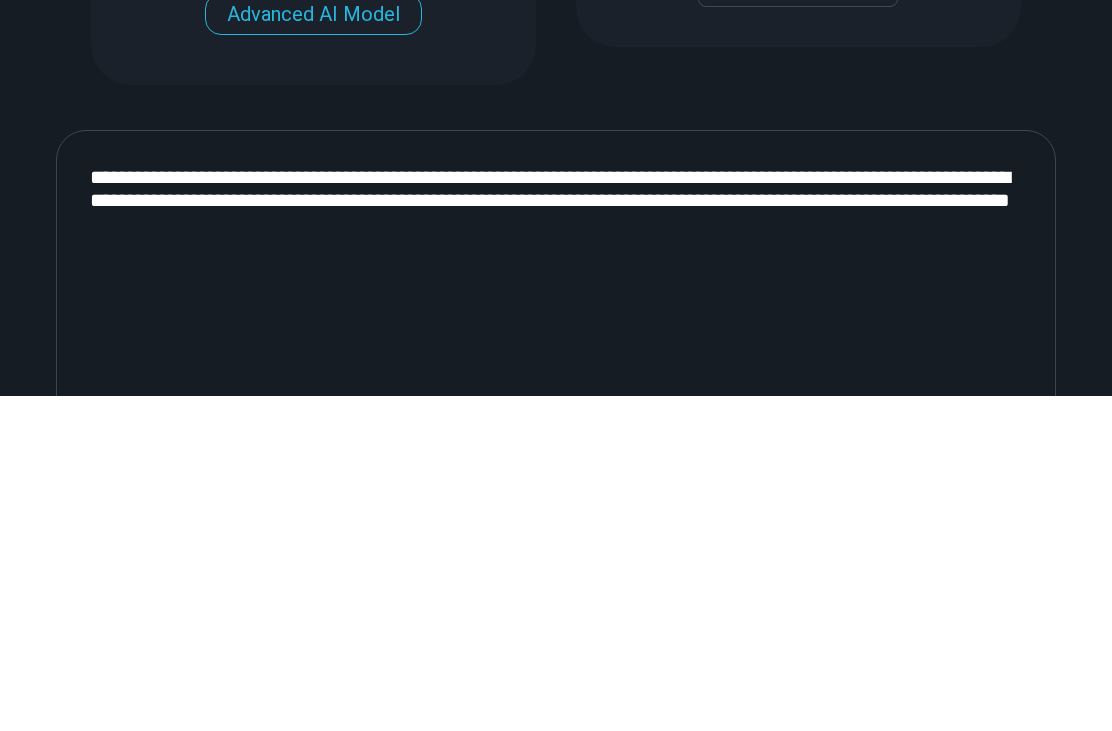 scroll, scrollTop: 934, scrollLeft: 0, axis: vertical 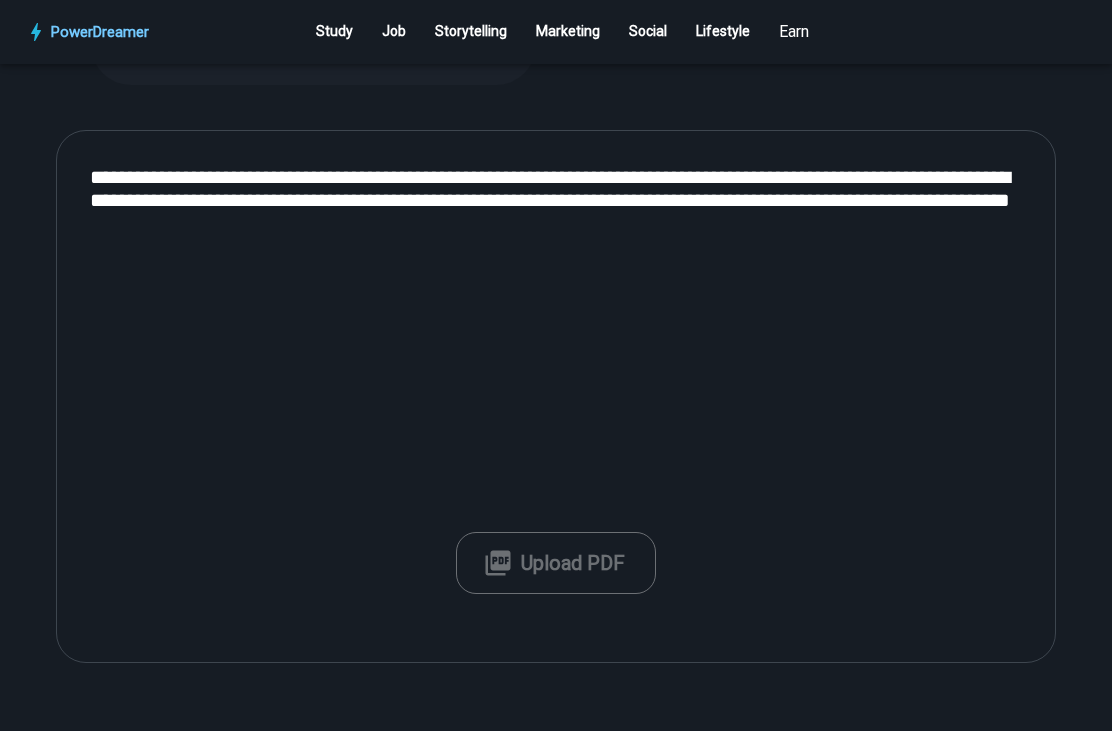 click on "**********" at bounding box center (556, 396) 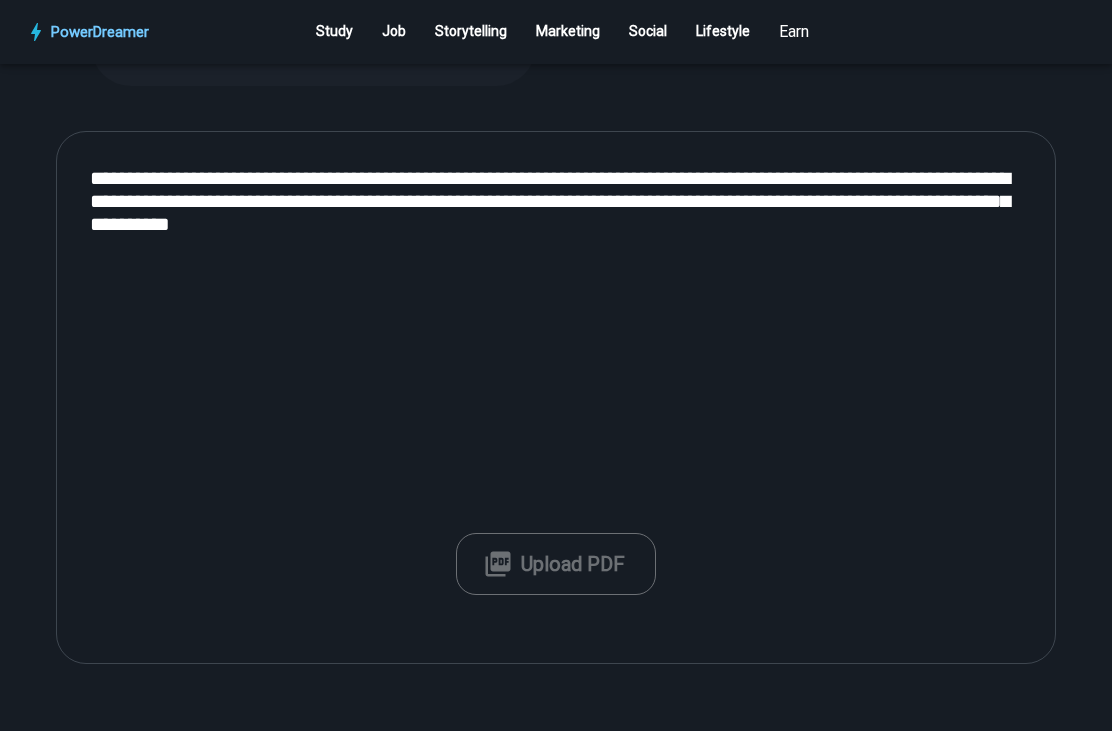 click on "**********" at bounding box center (556, 397) 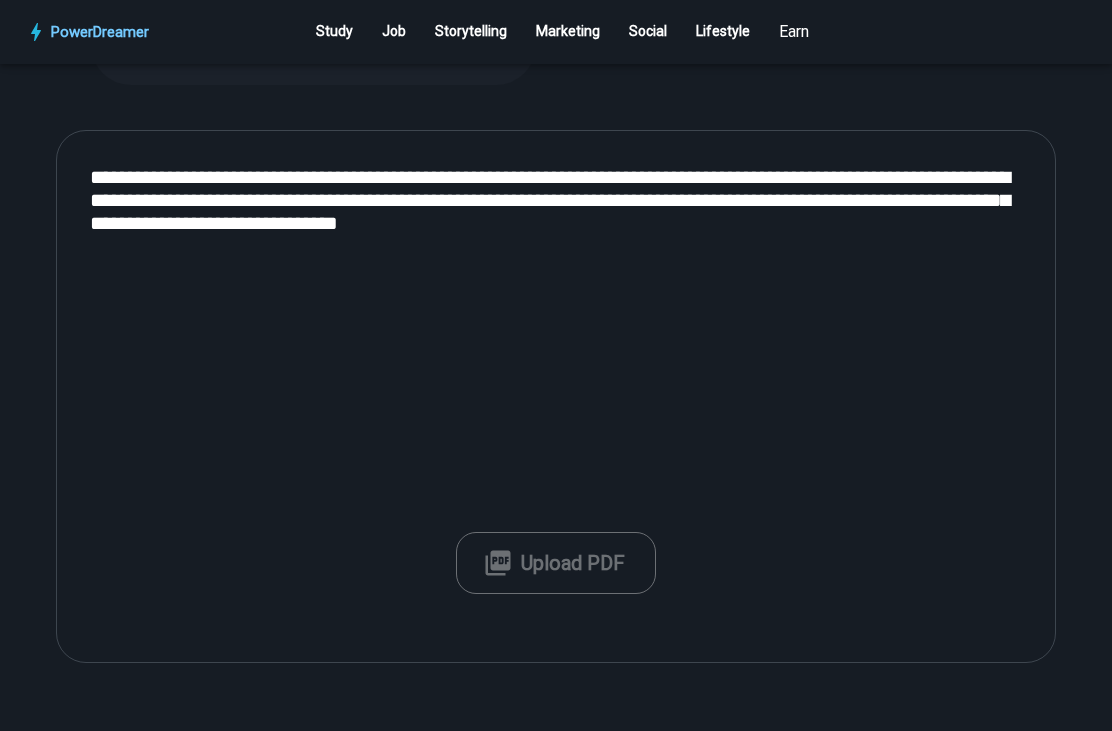 click on "**********" at bounding box center [556, 396] 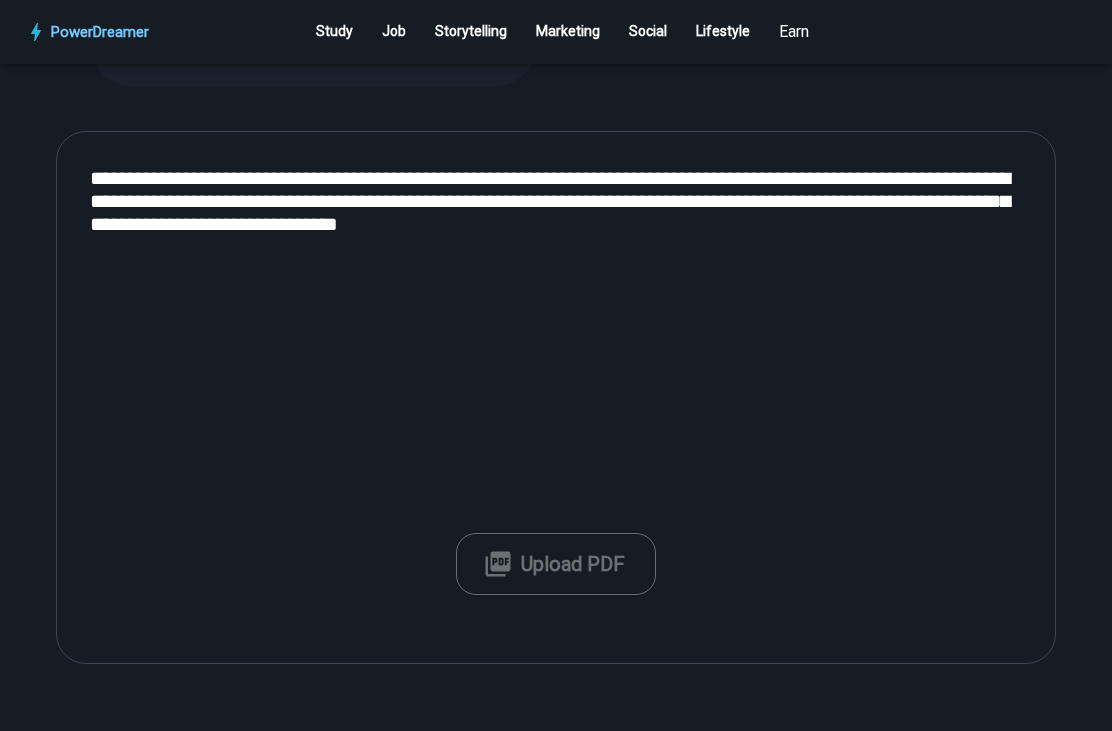scroll, scrollTop: 934, scrollLeft: 0, axis: vertical 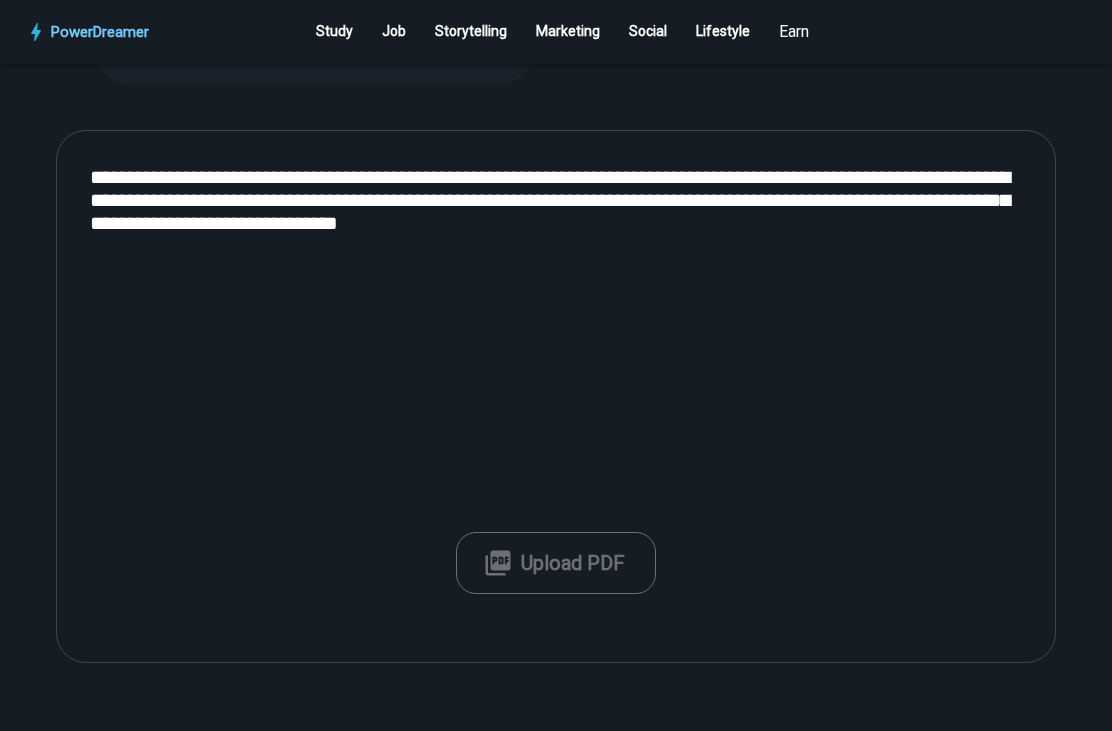 type on "**********" 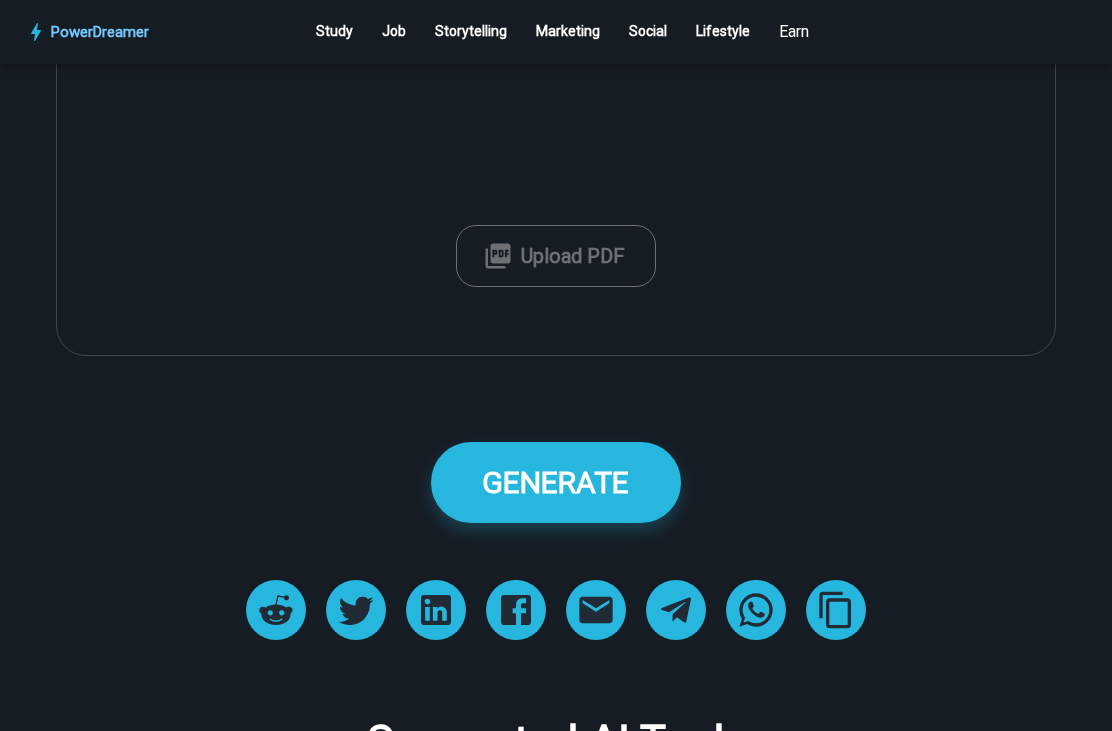 scroll, scrollTop: 1291, scrollLeft: 0, axis: vertical 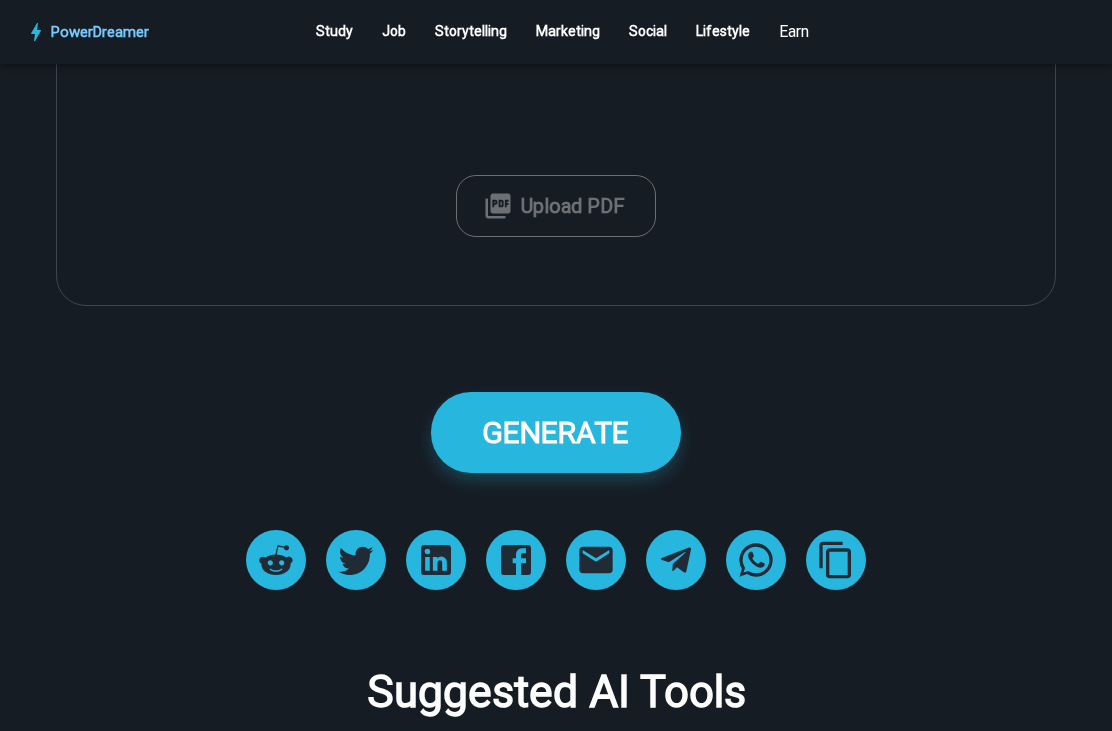 click on "GENERATE" at bounding box center (555, 432) 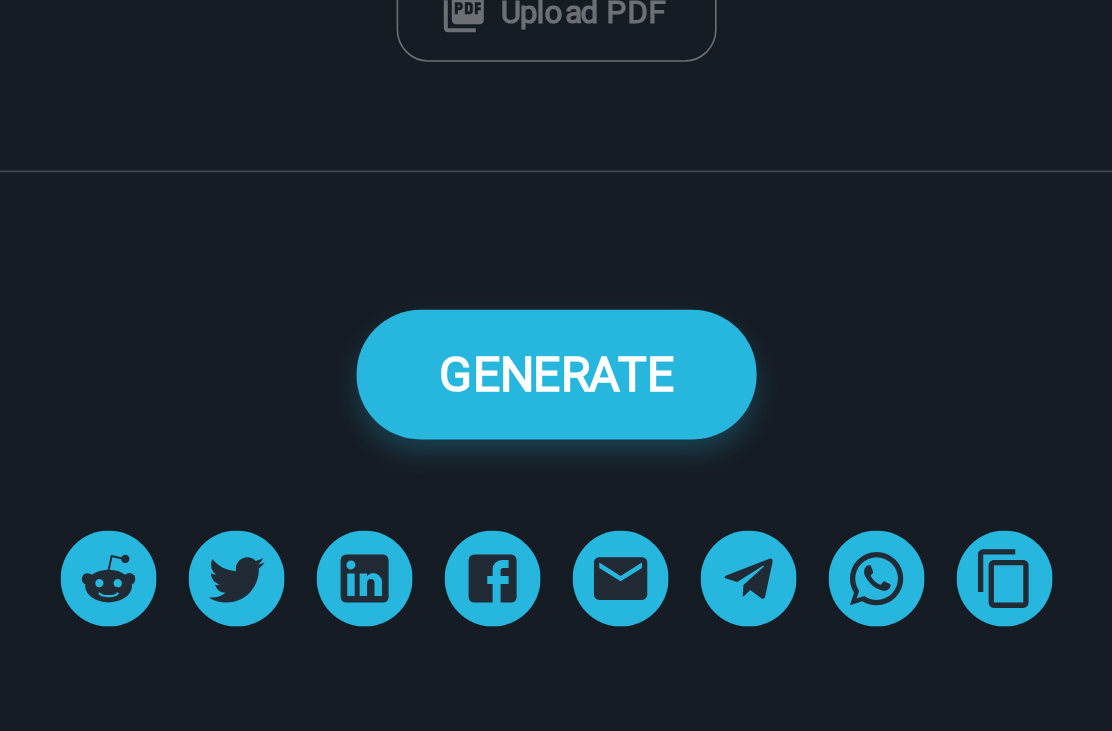 click on "GENERATE" at bounding box center (555, 433) 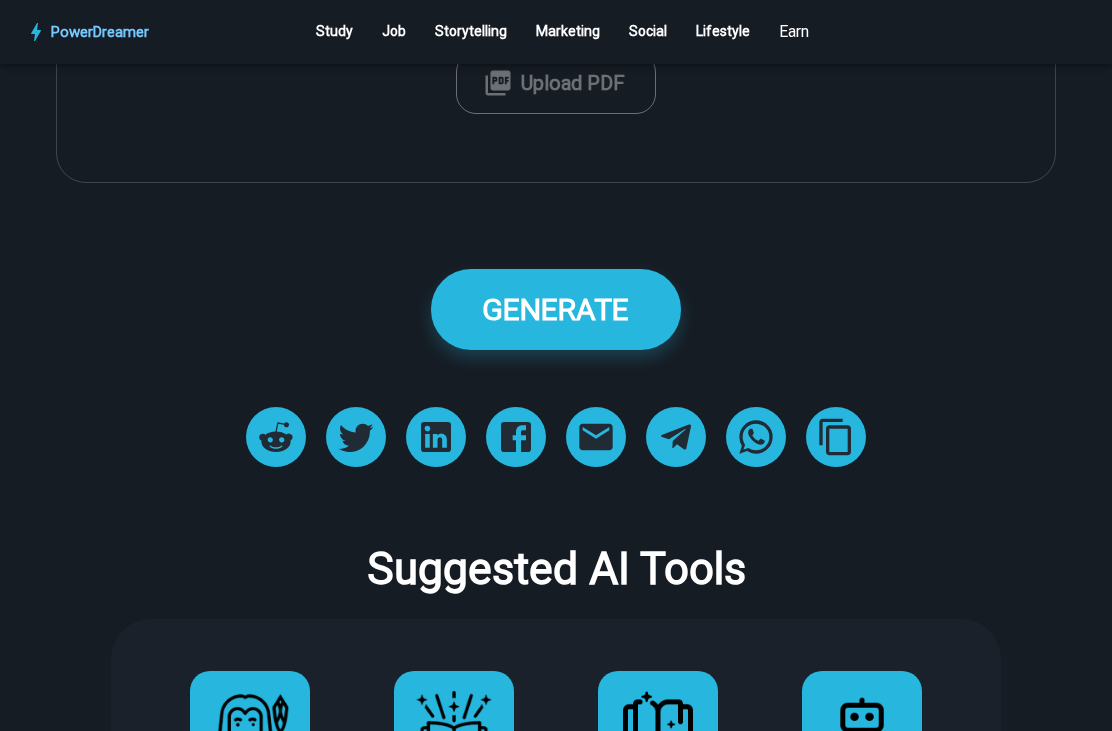 scroll, scrollTop: 1480, scrollLeft: 0, axis: vertical 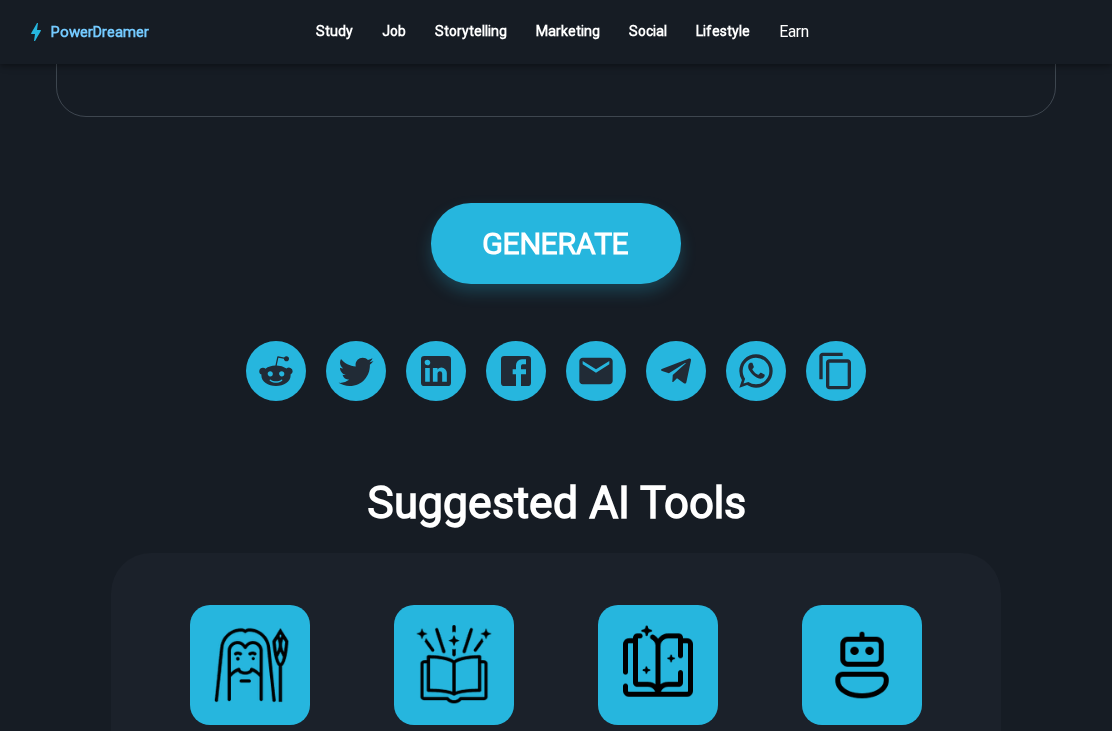 click on "**********" at bounding box center [556, 166] 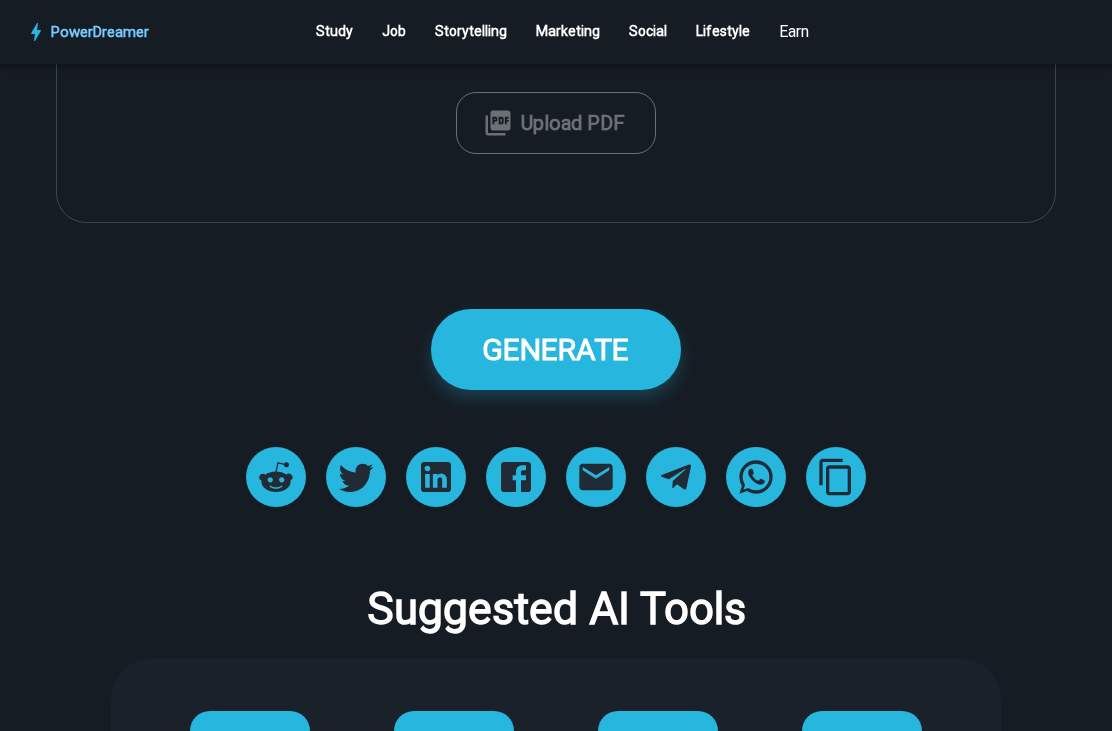 scroll, scrollTop: 993, scrollLeft: 0, axis: vertical 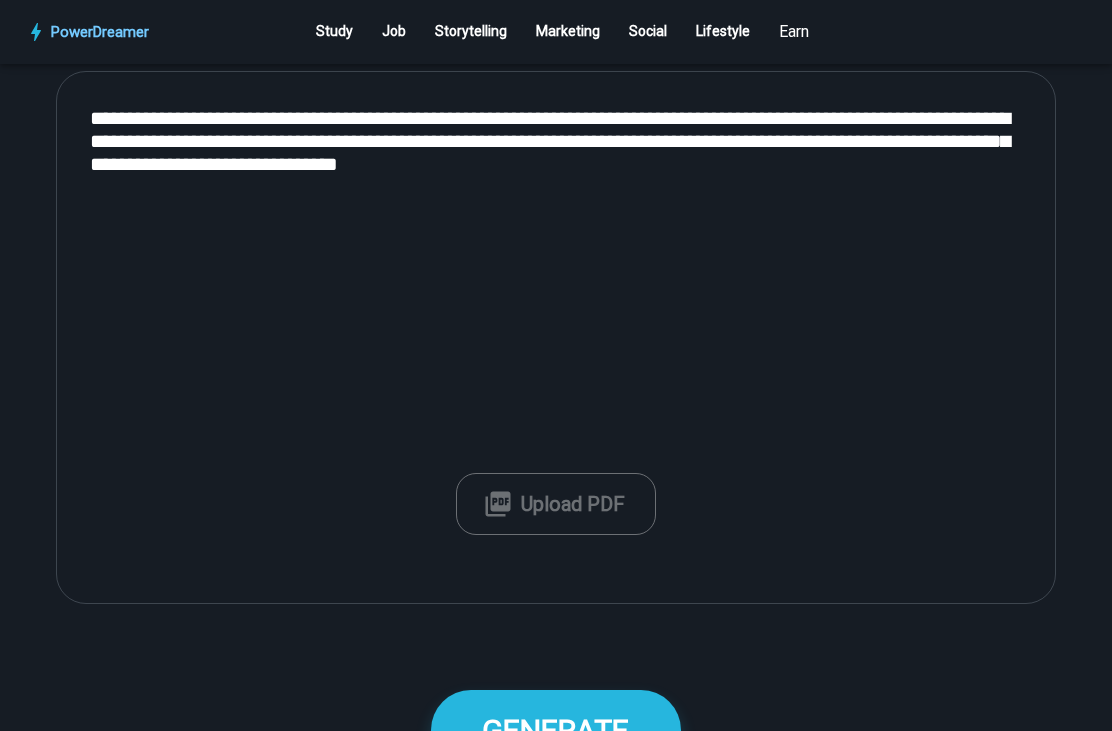 click on "**********" at bounding box center [556, 337] 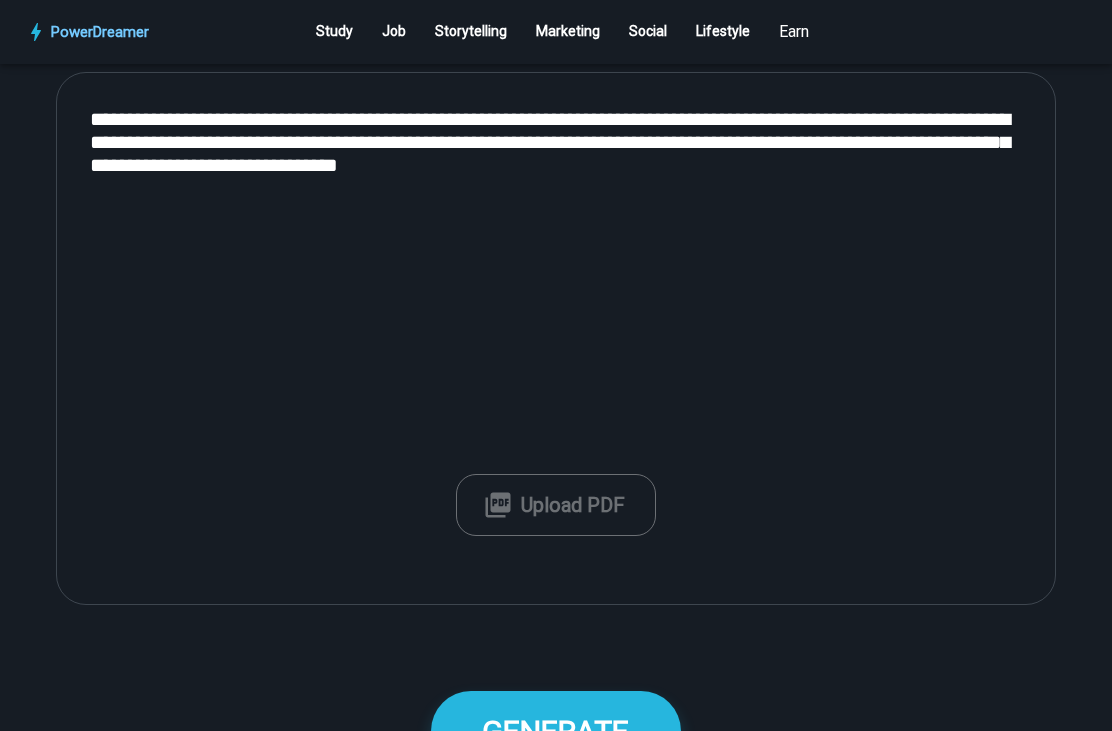 click on "**********" at bounding box center (556, 338) 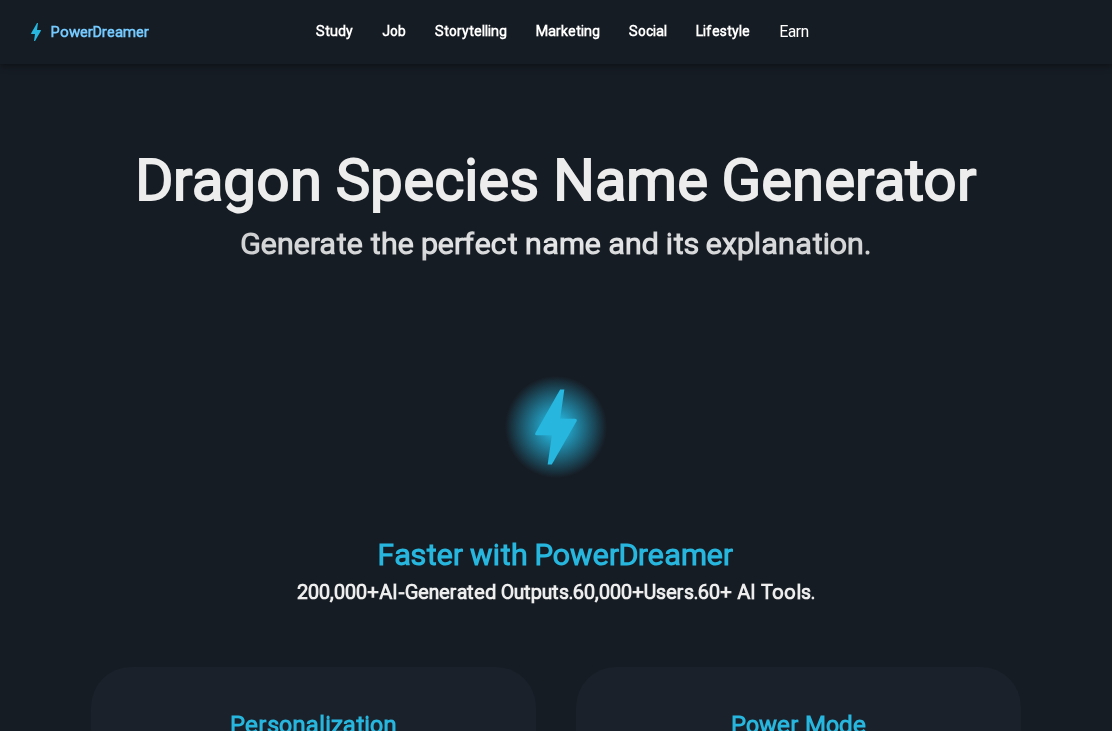 scroll, scrollTop: 314, scrollLeft: 0, axis: vertical 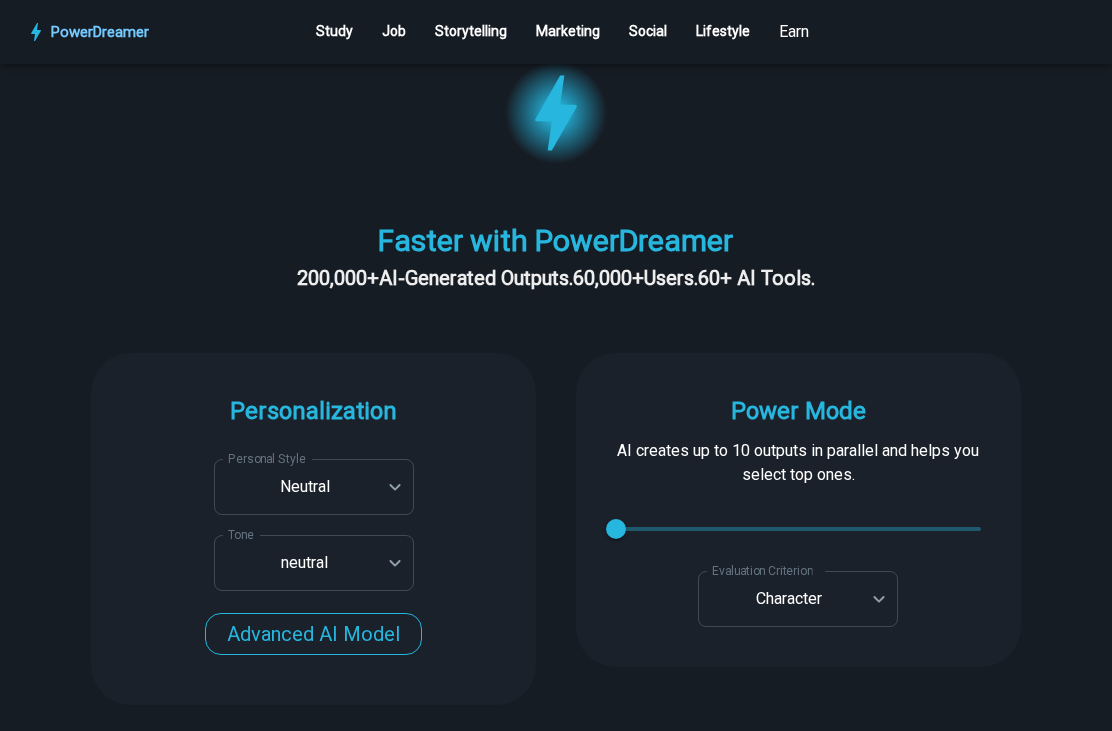 click on "Neutral" at bounding box center (314, 487) 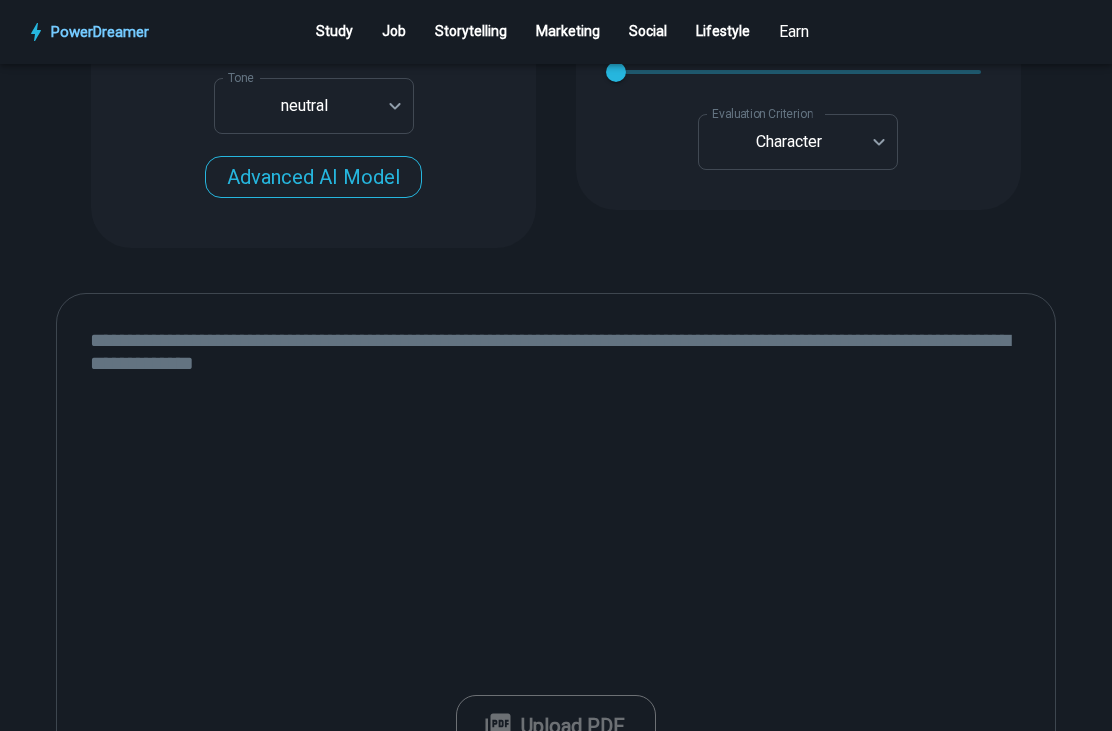 click at bounding box center (556, 559) 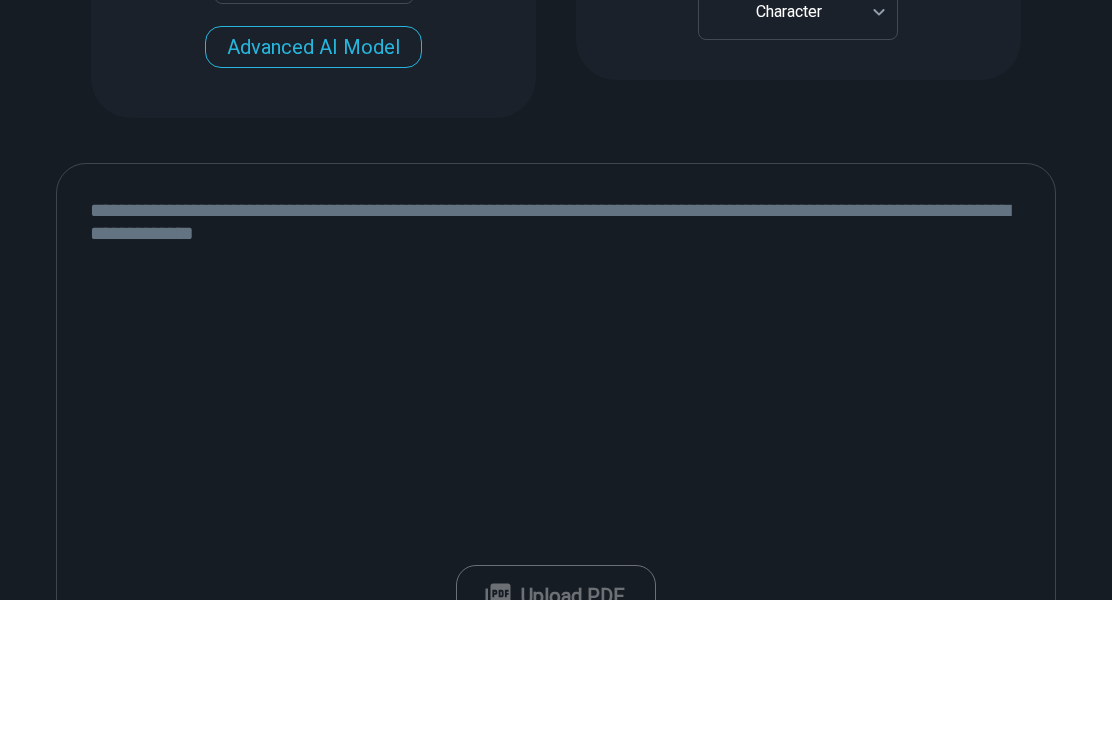 click at bounding box center (556, 560) 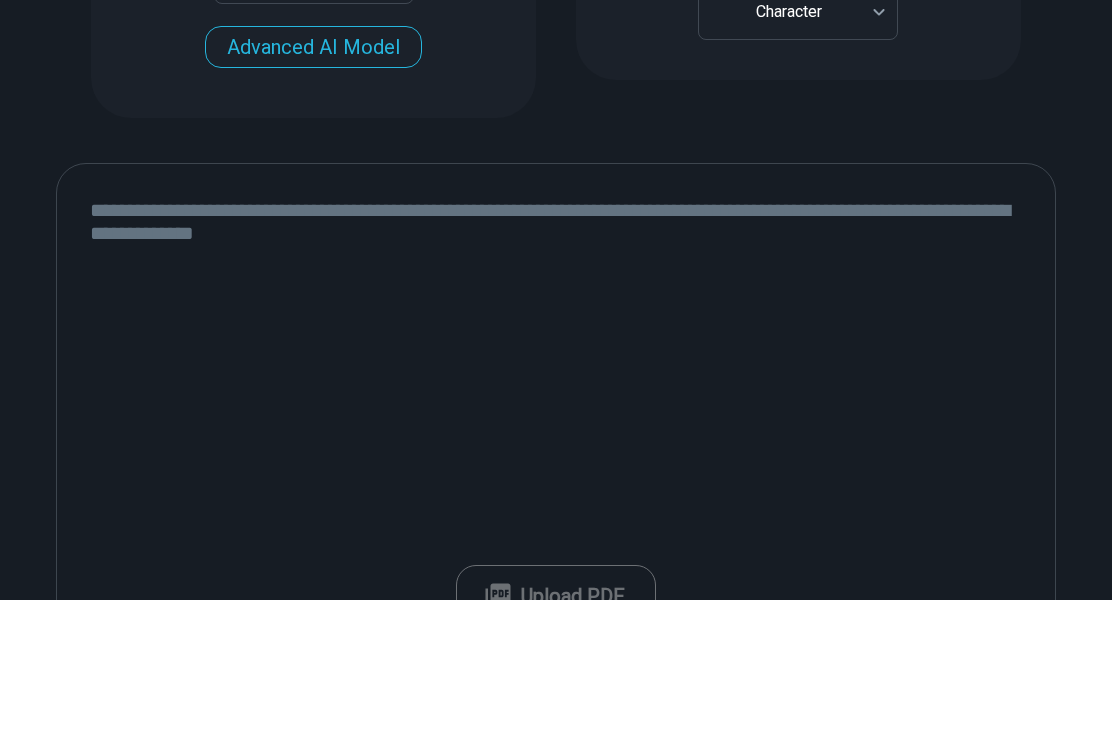 paste on "**********" 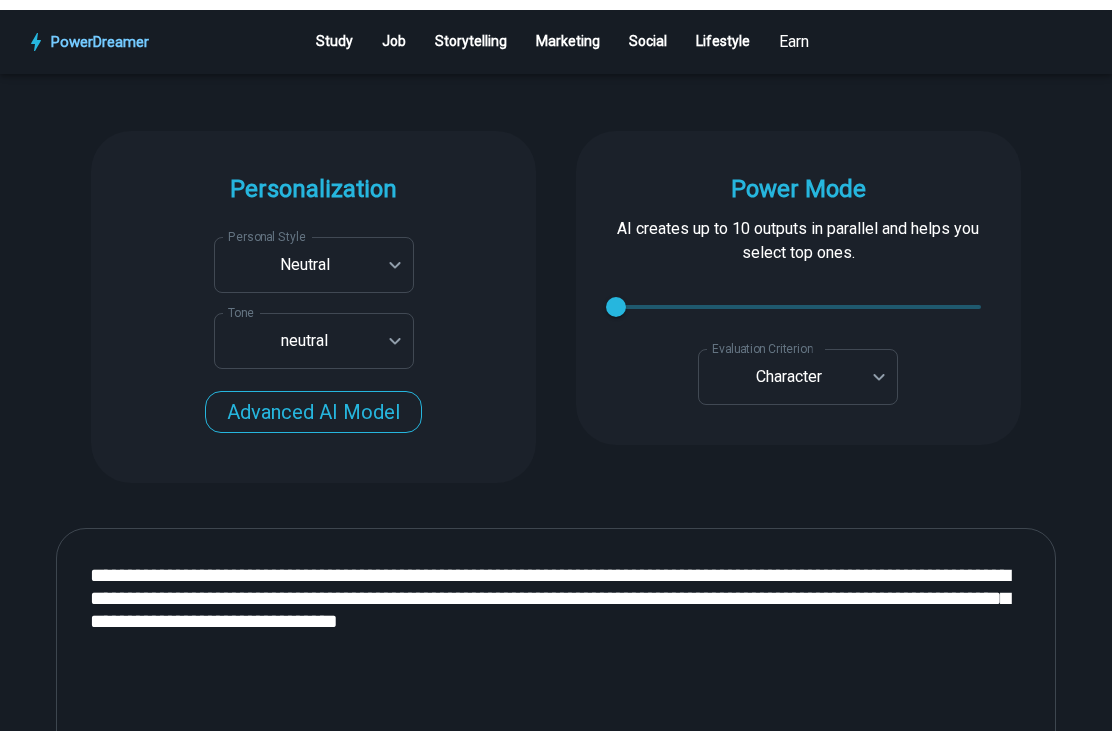 scroll, scrollTop: 485, scrollLeft: 0, axis: vertical 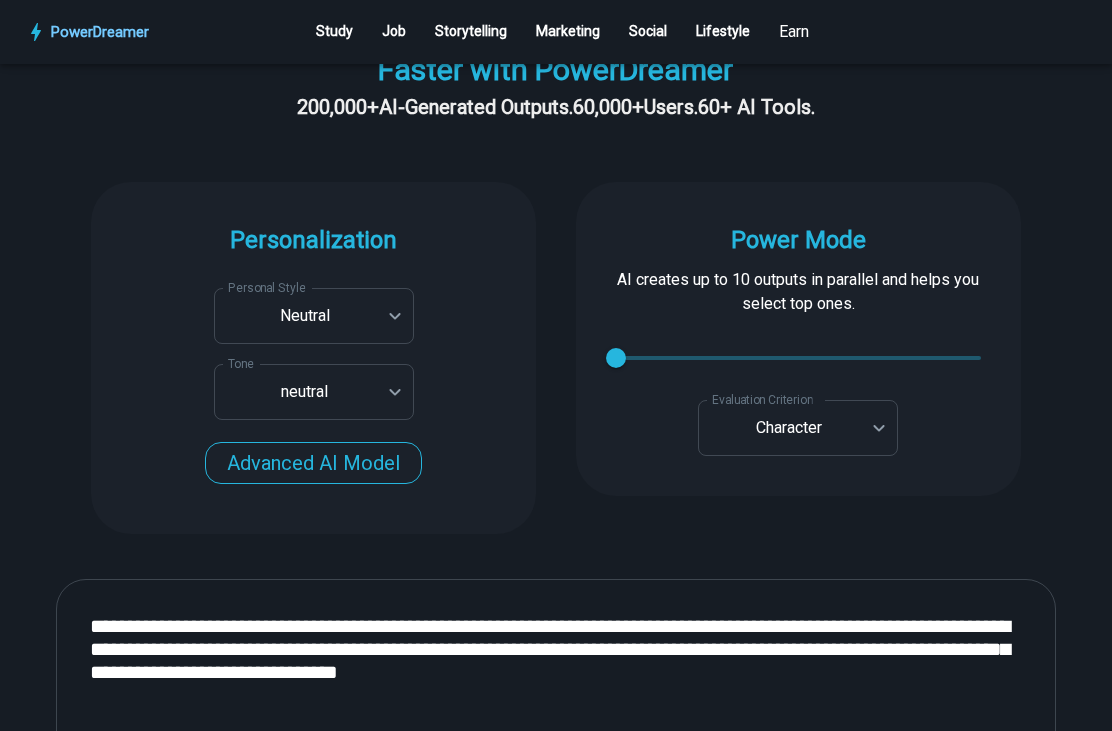 type on "**********" 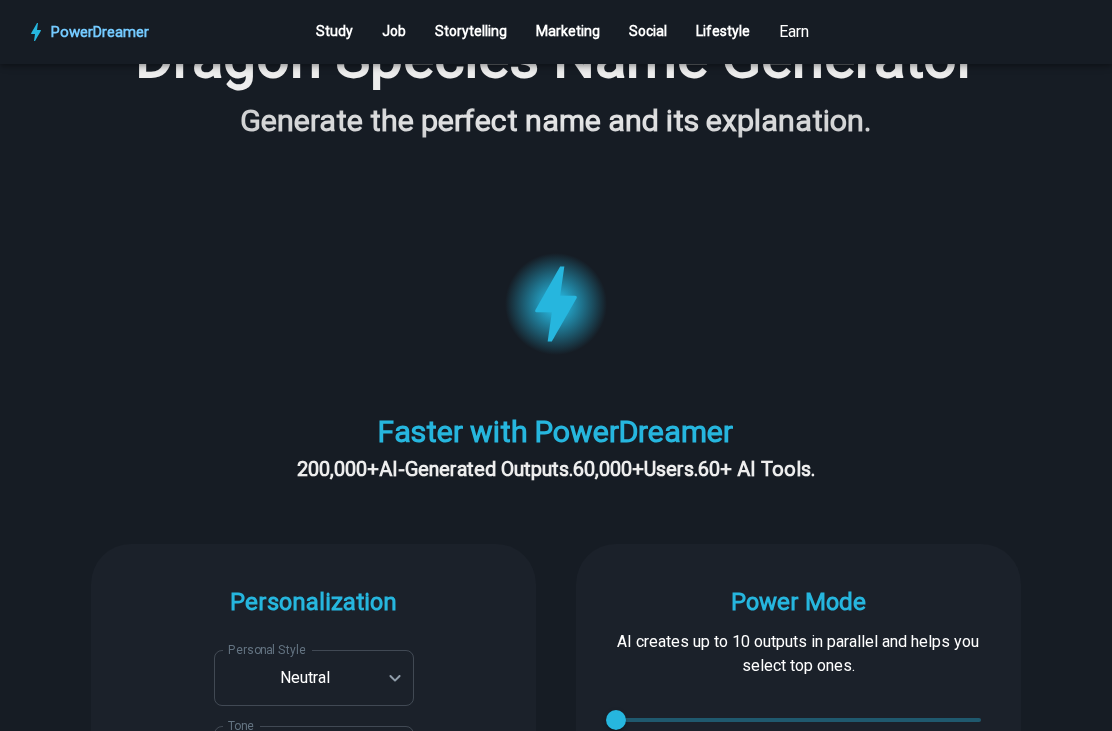 scroll, scrollTop: 0, scrollLeft: 0, axis: both 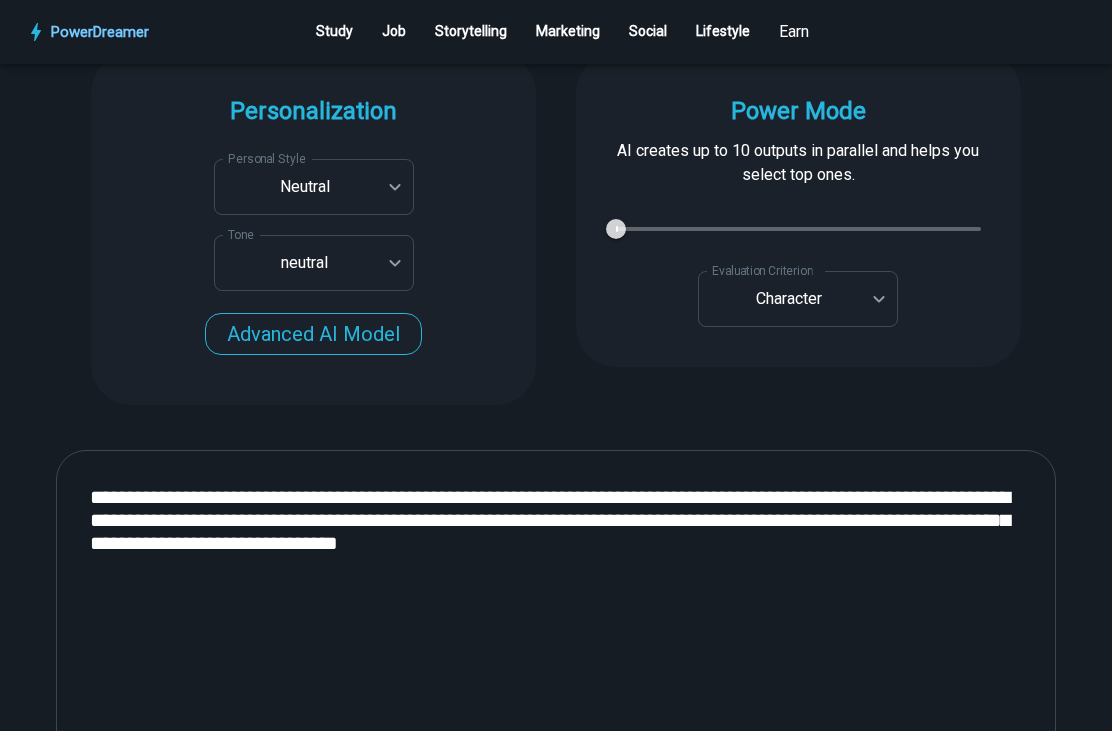 click on "Neutral" at bounding box center (314, 187) 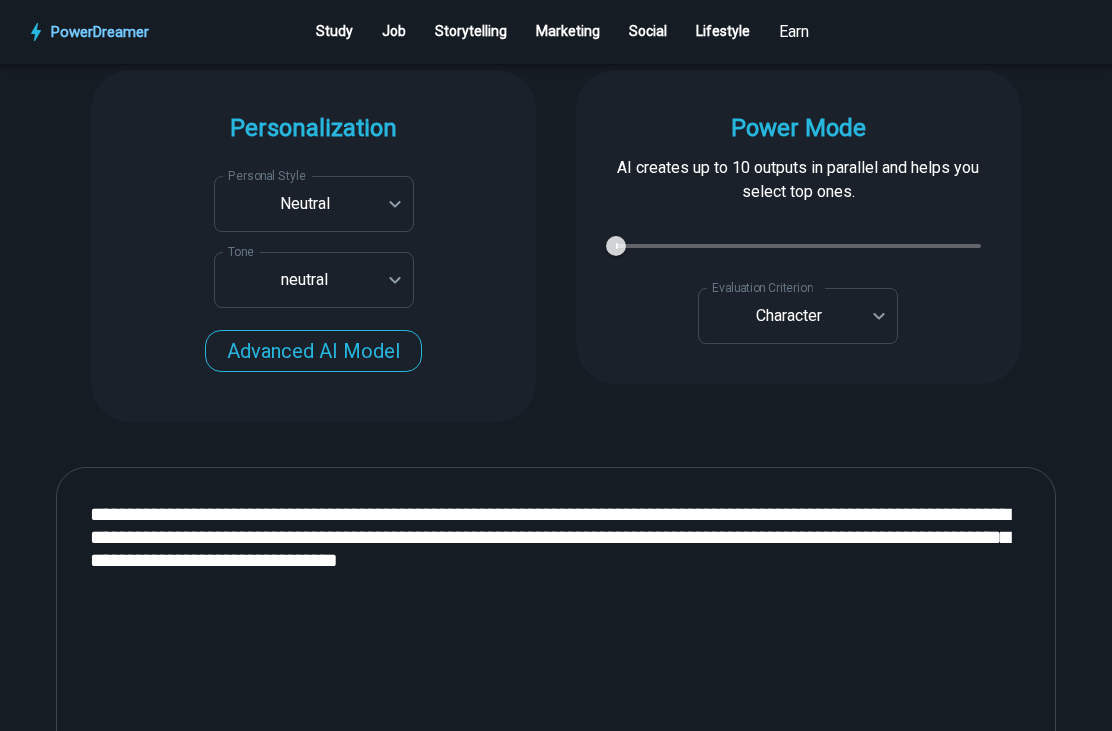 click on "Neutral" at bounding box center (314, 204) 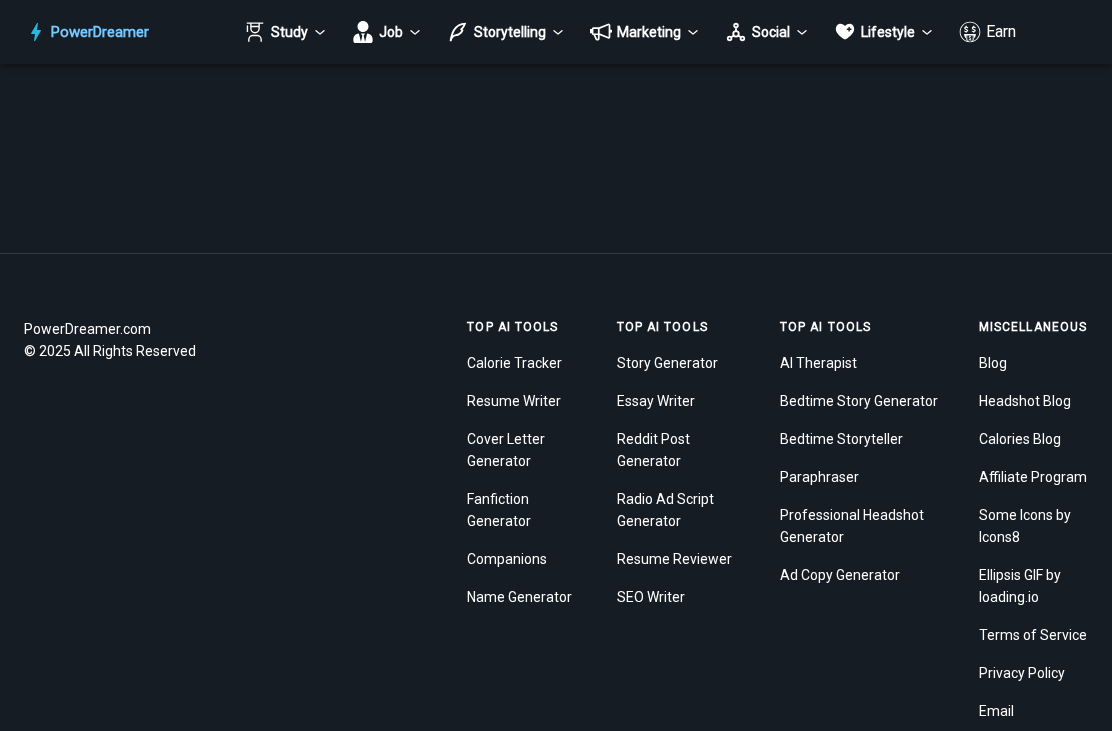 scroll, scrollTop: 0, scrollLeft: 0, axis: both 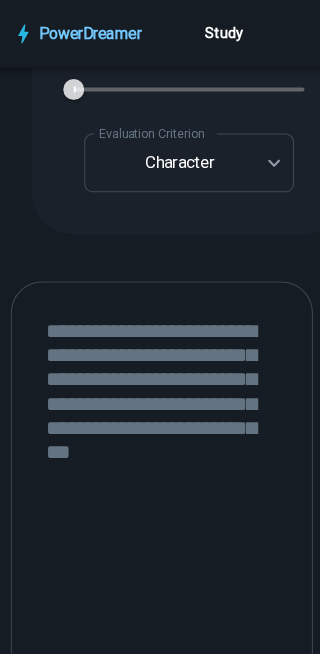 click at bounding box center [160, 534] 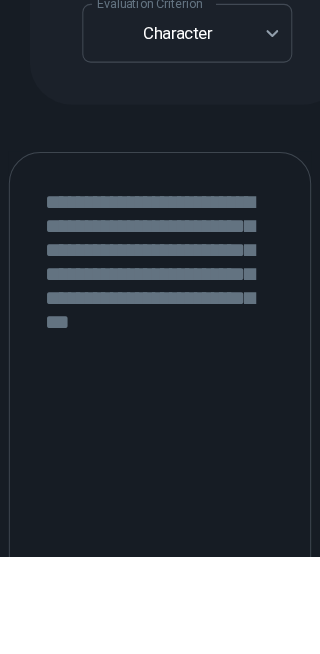click at bounding box center [160, 535] 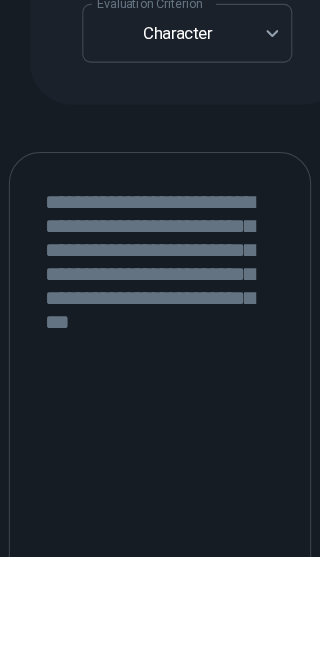 paste on "**********" 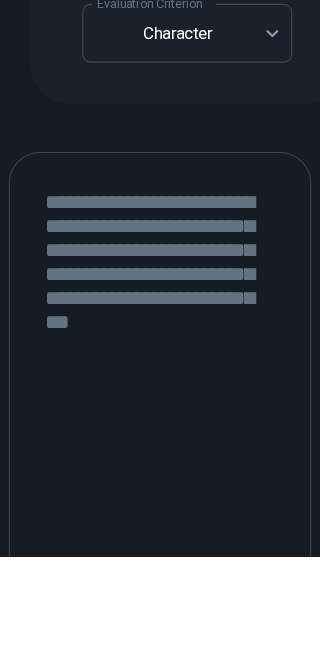type on "**********" 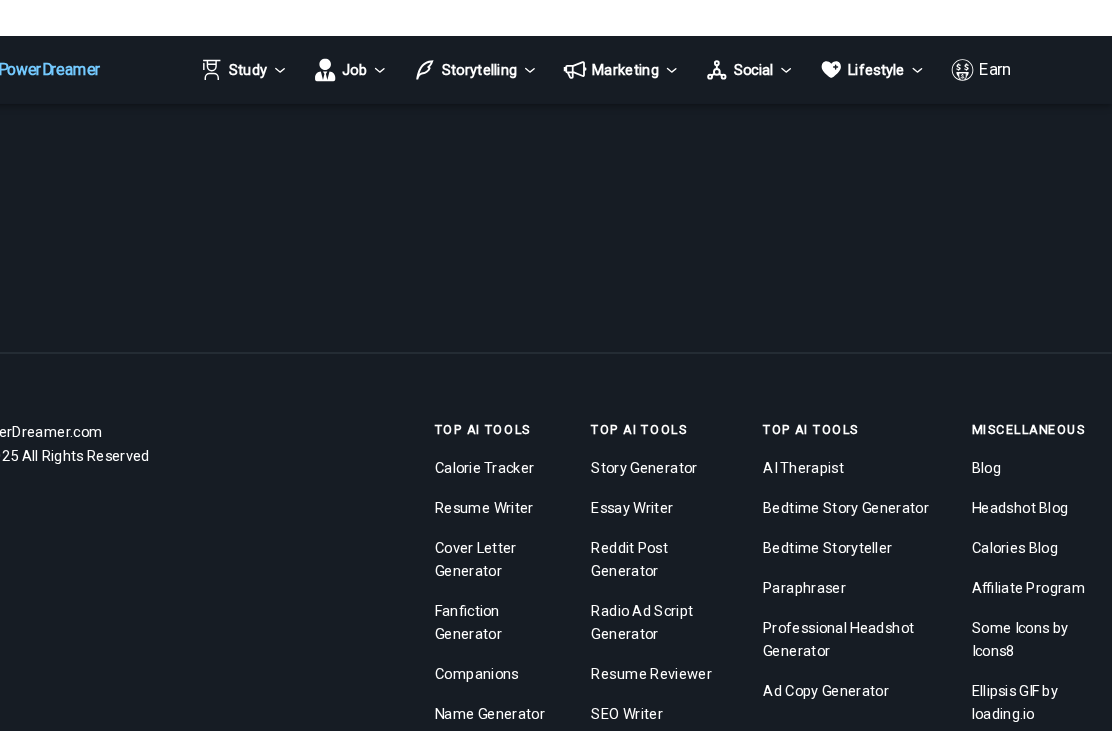 scroll, scrollTop: 0, scrollLeft: 0, axis: both 